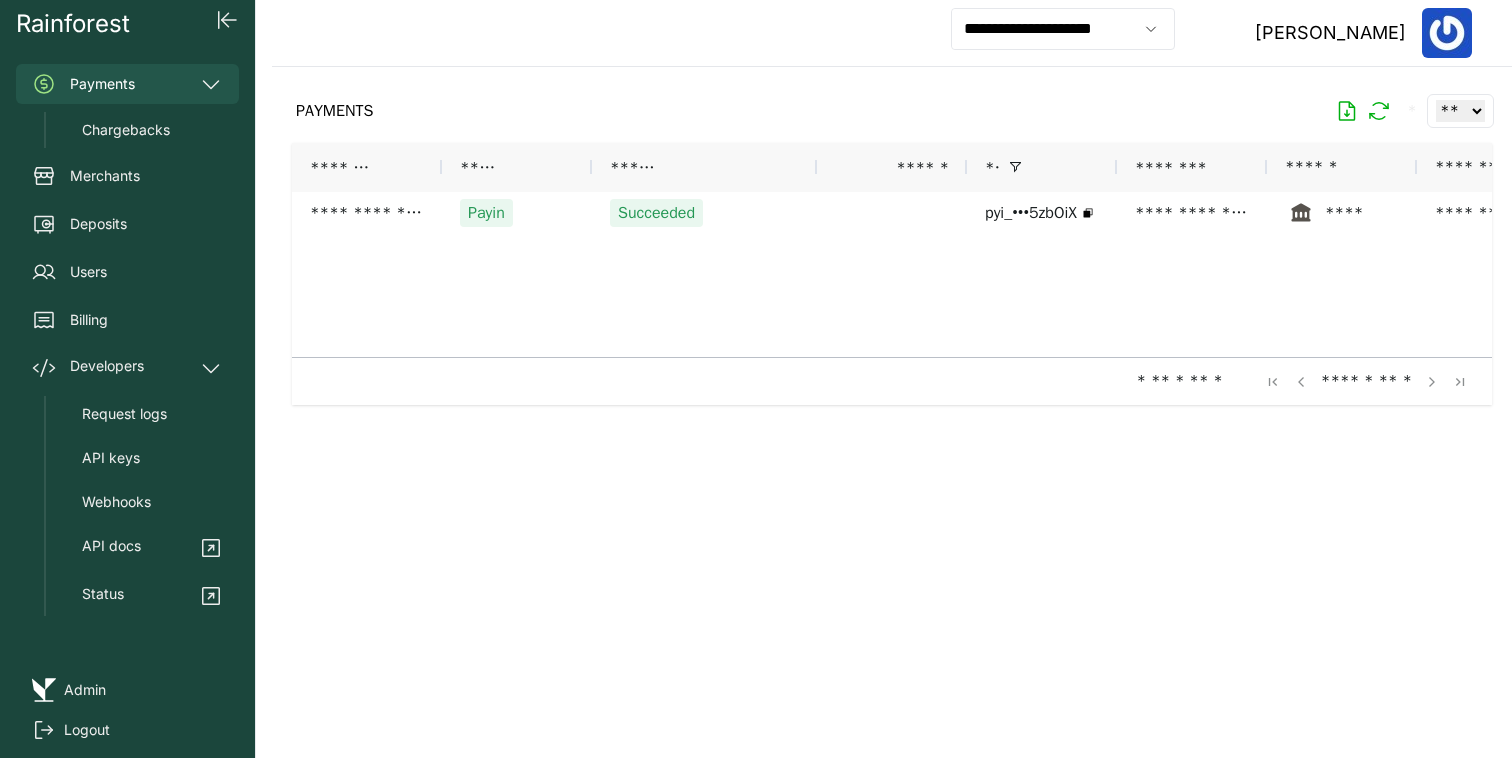 scroll, scrollTop: 0, scrollLeft: 0, axis: both 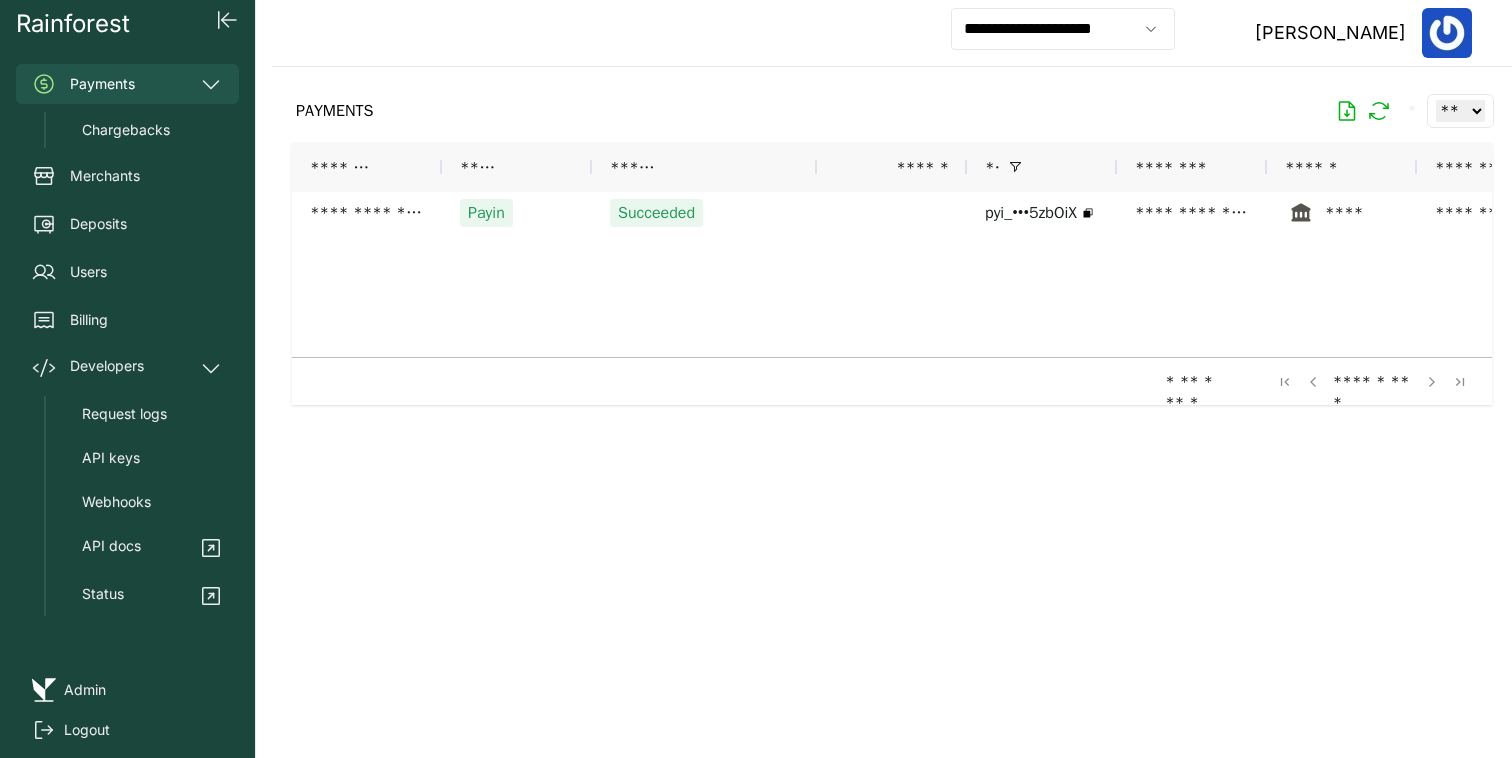 click at bounding box center (892, 396) 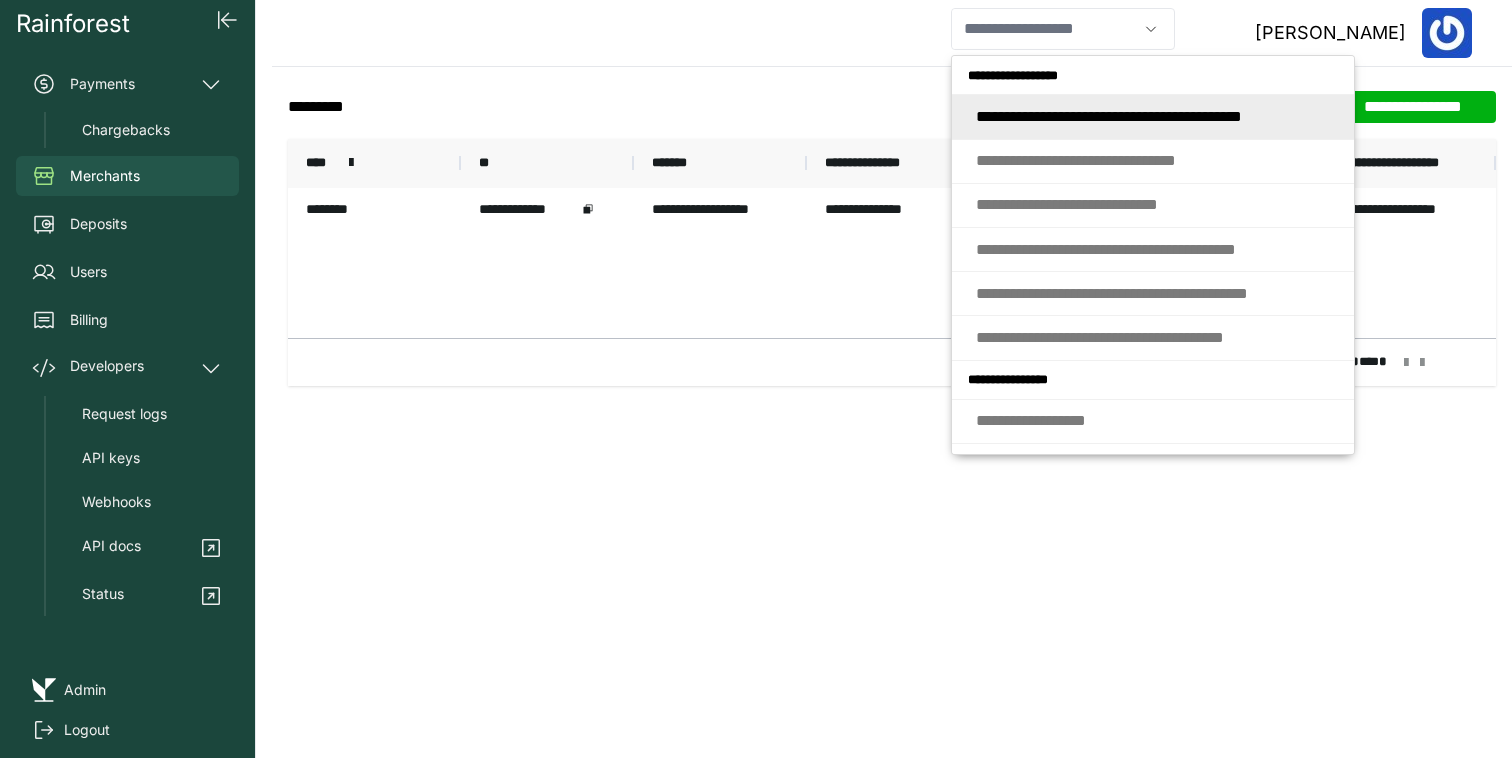 scroll, scrollTop: 0, scrollLeft: 0, axis: both 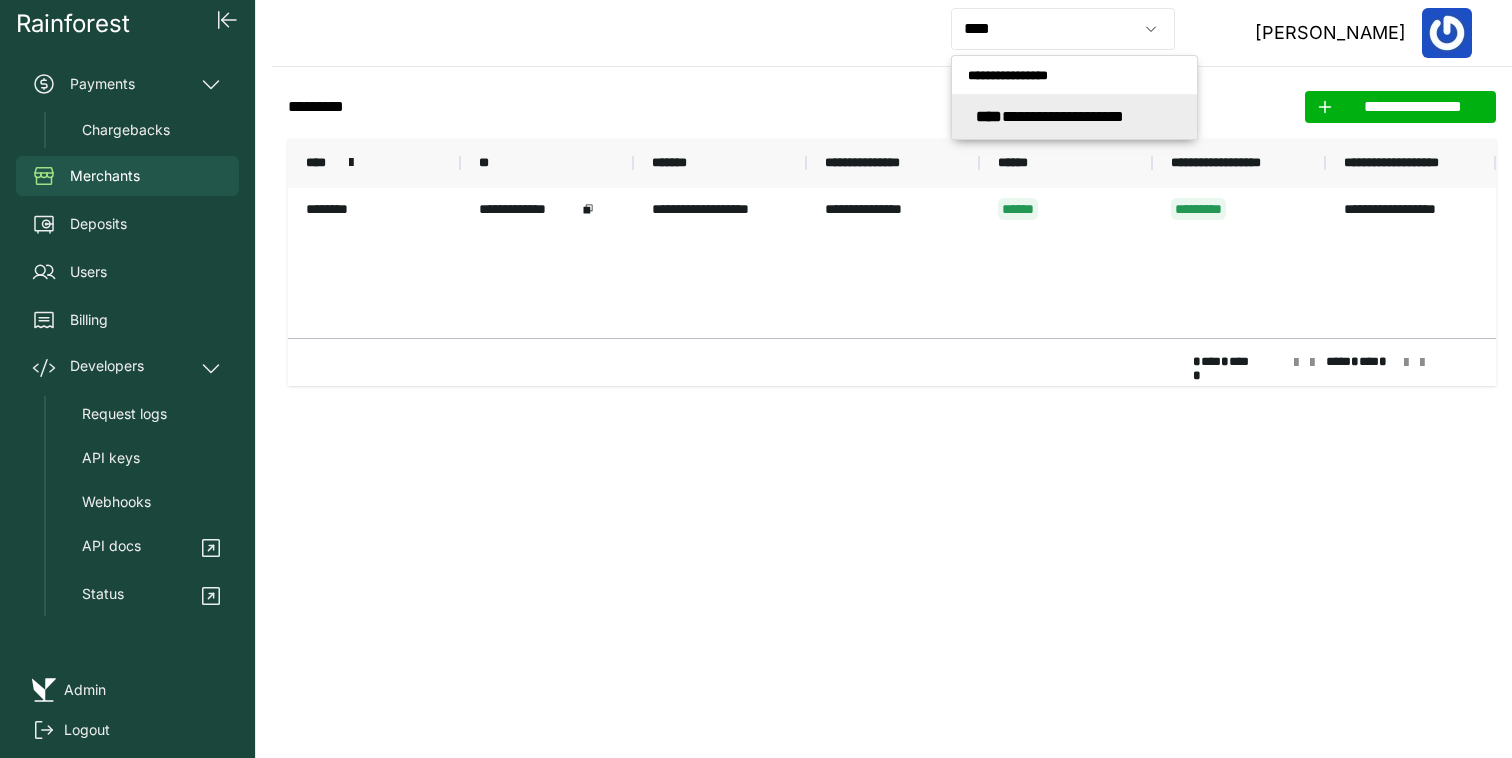 type on "**********" 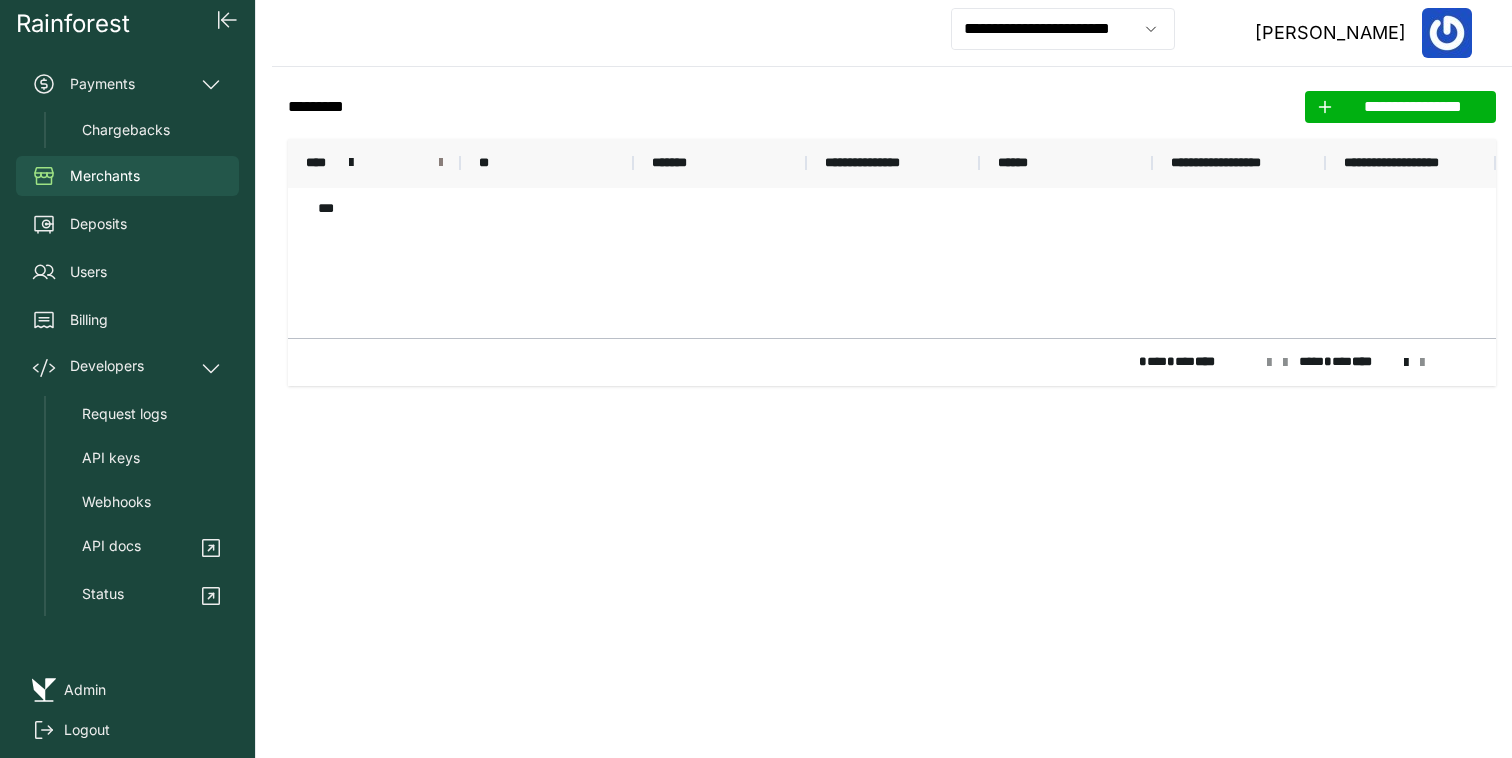 click at bounding box center [441, 163] 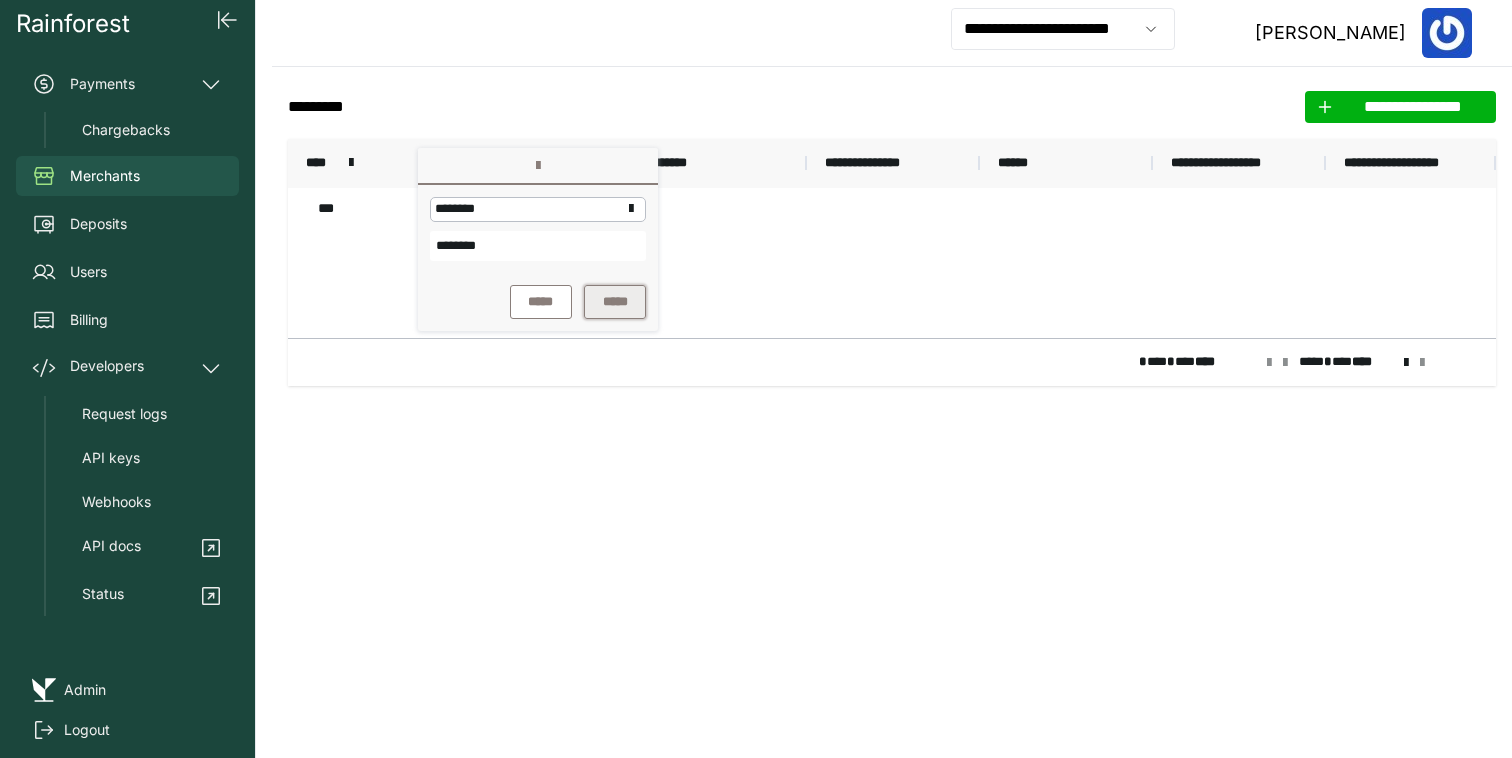click on "*****" at bounding box center (615, 302) 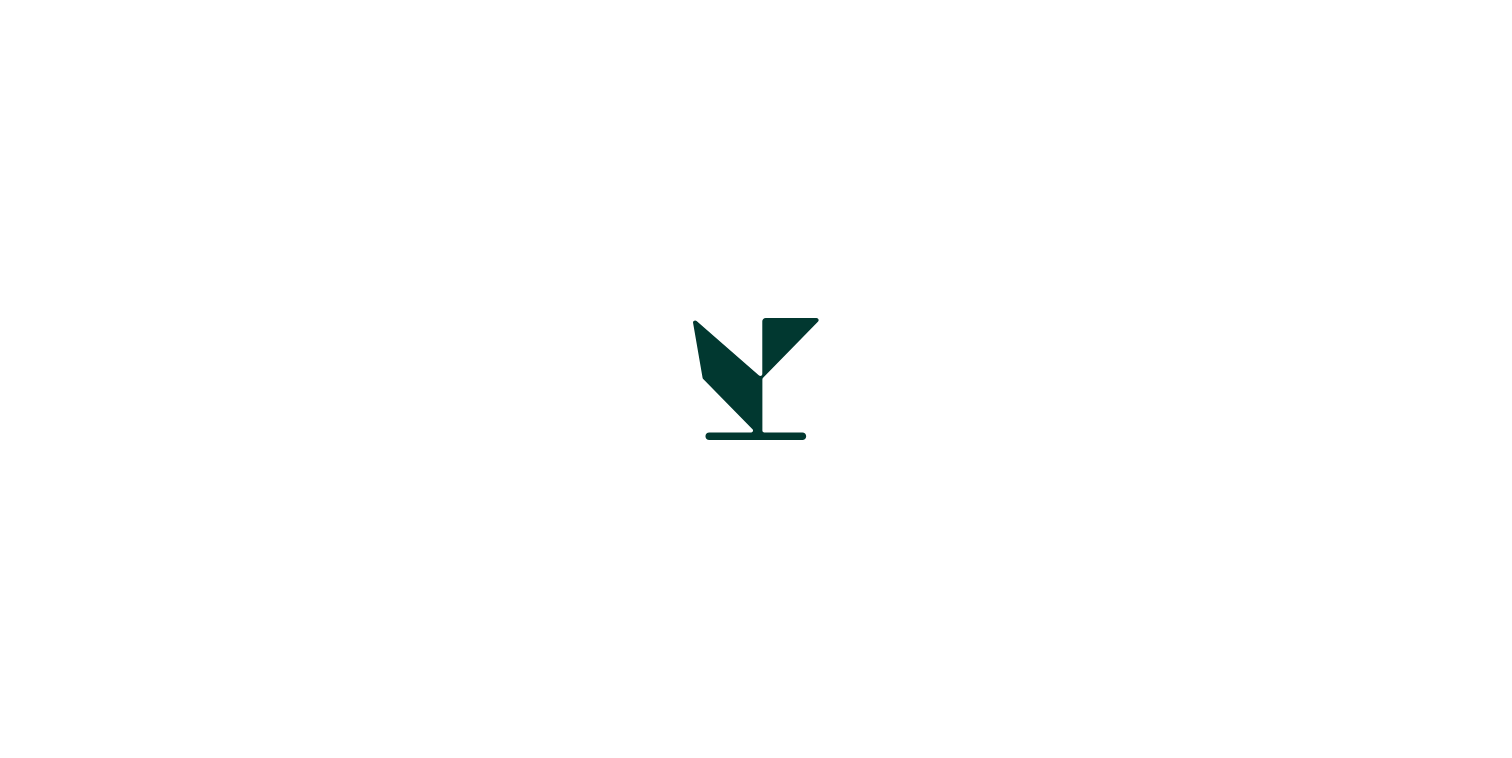 scroll, scrollTop: 0, scrollLeft: 0, axis: both 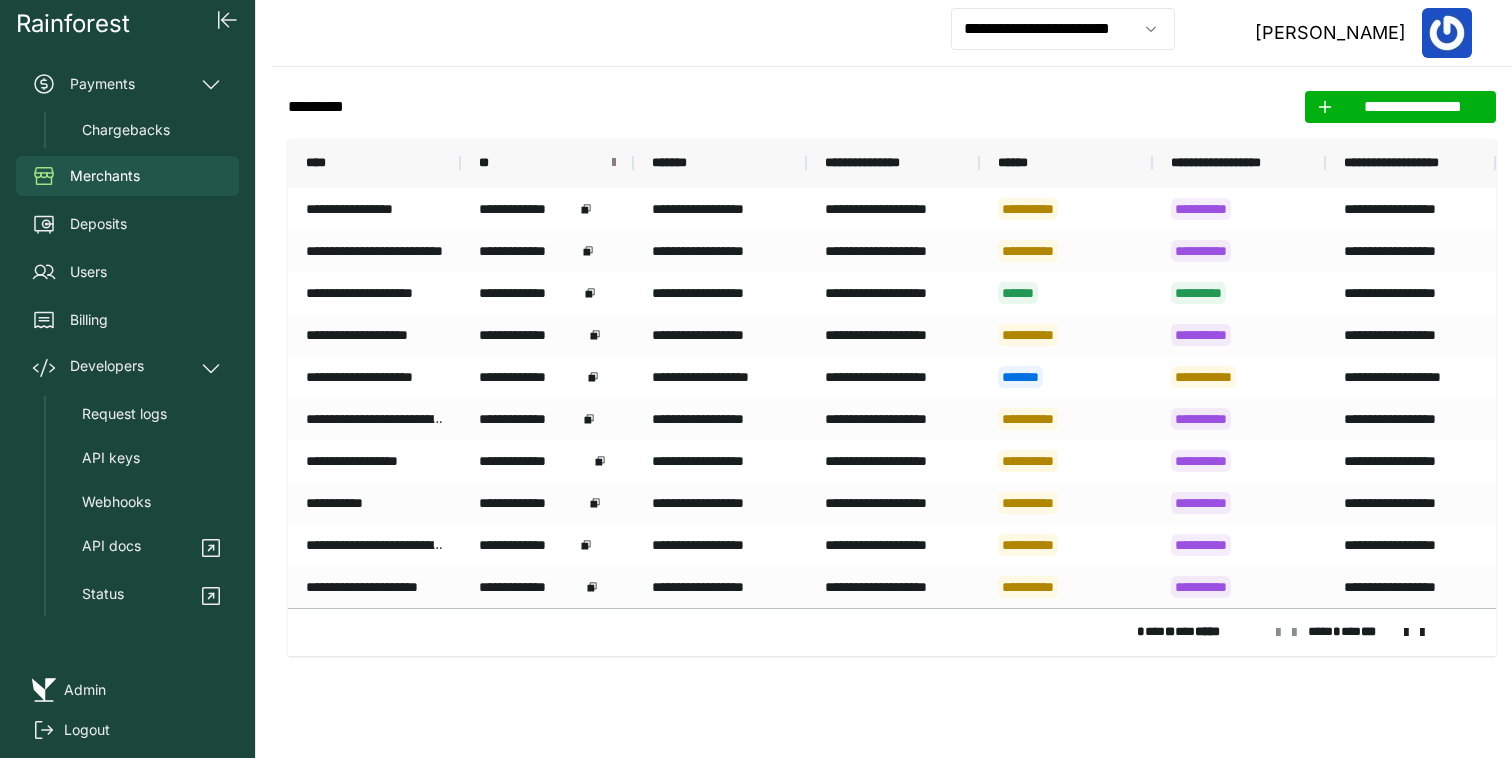 click at bounding box center (614, 163) 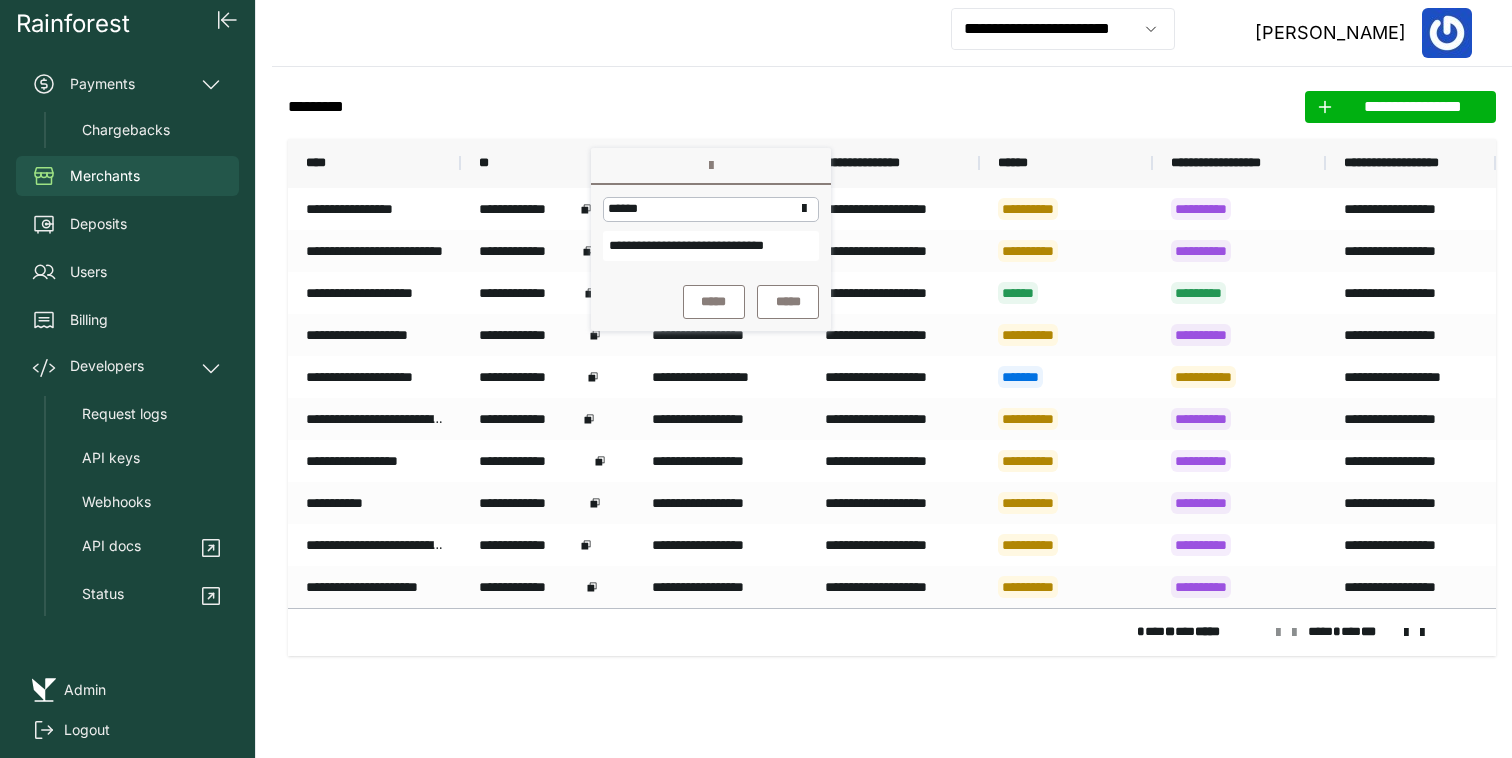 scroll, scrollTop: 0, scrollLeft: 33, axis: horizontal 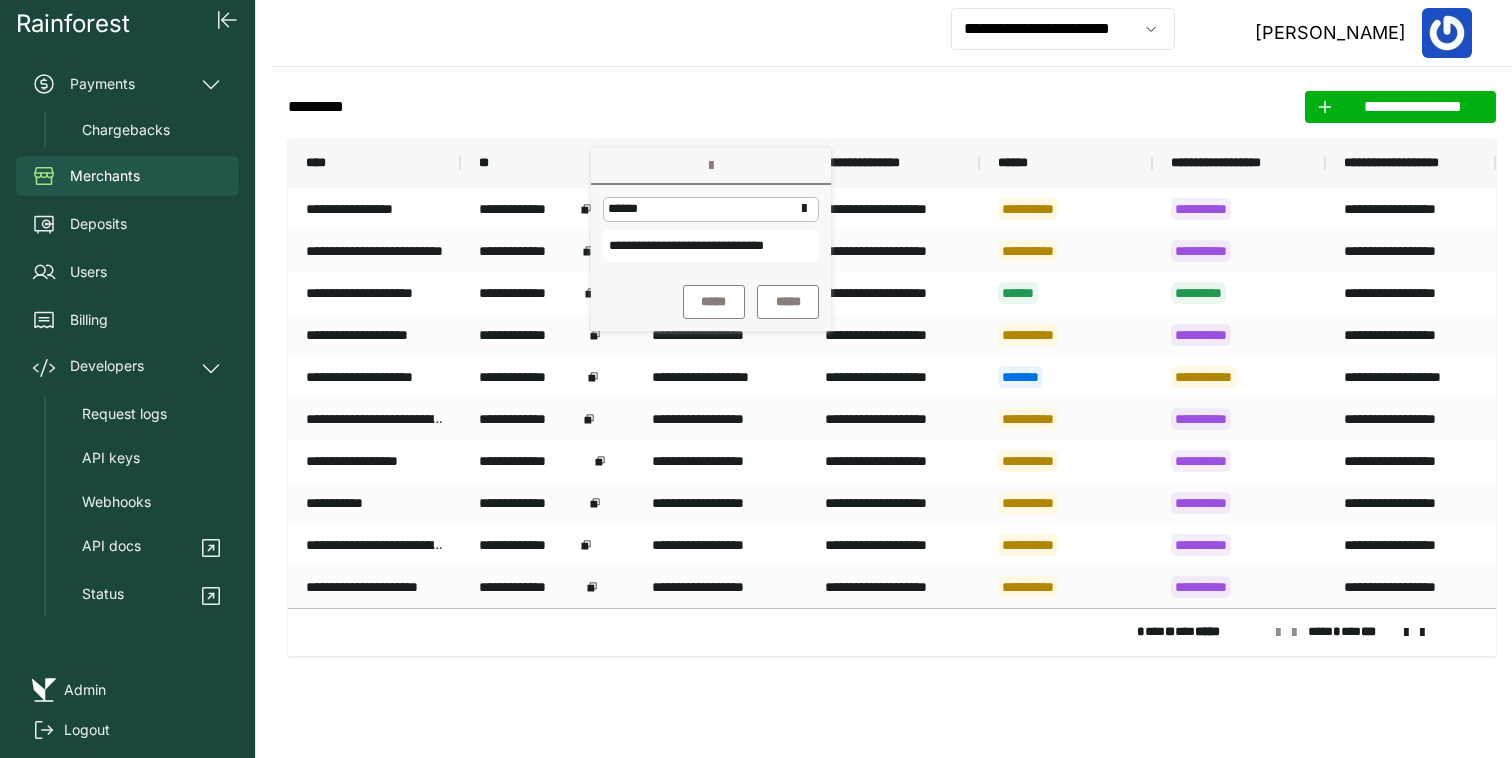 type on "**********" 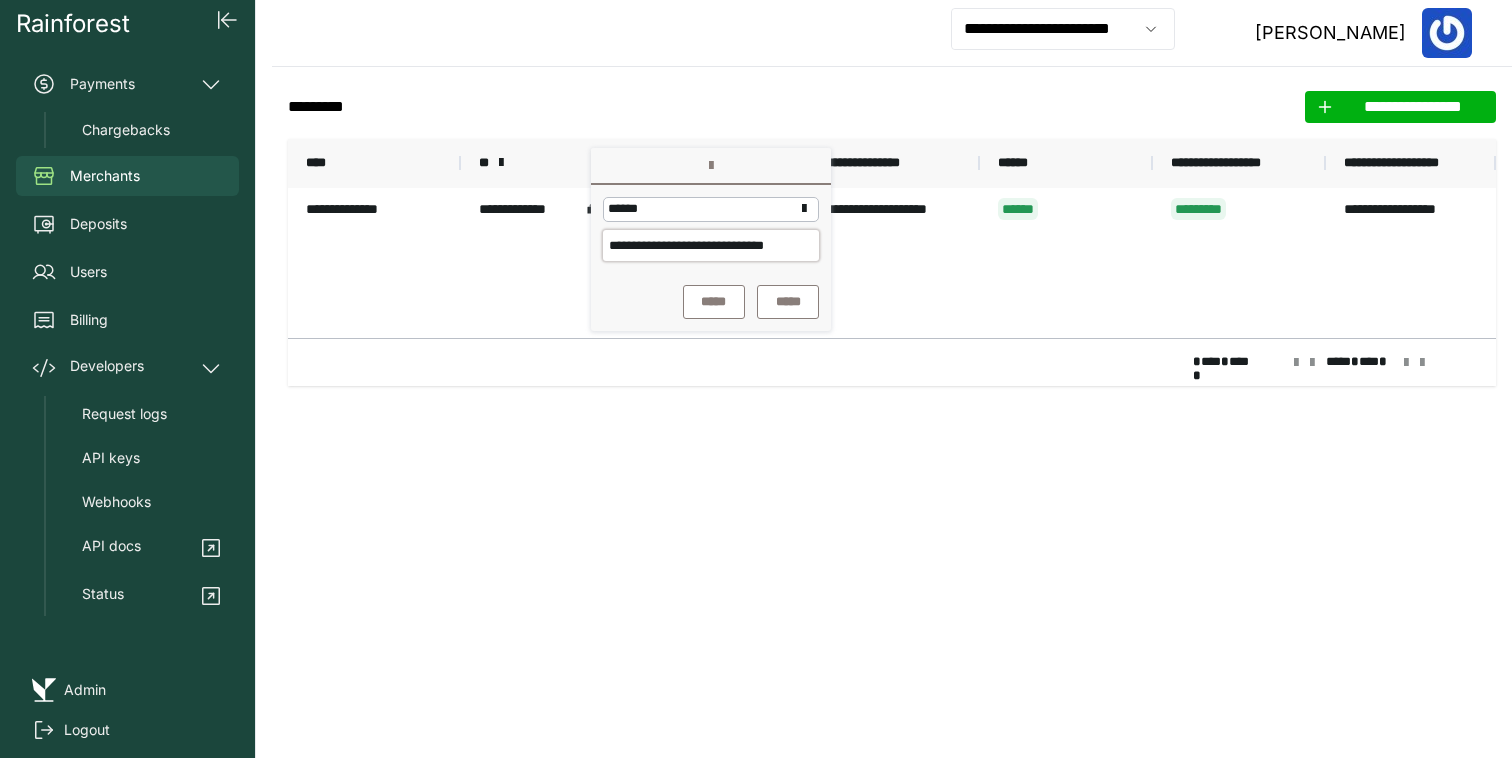 scroll, scrollTop: 0, scrollLeft: 0, axis: both 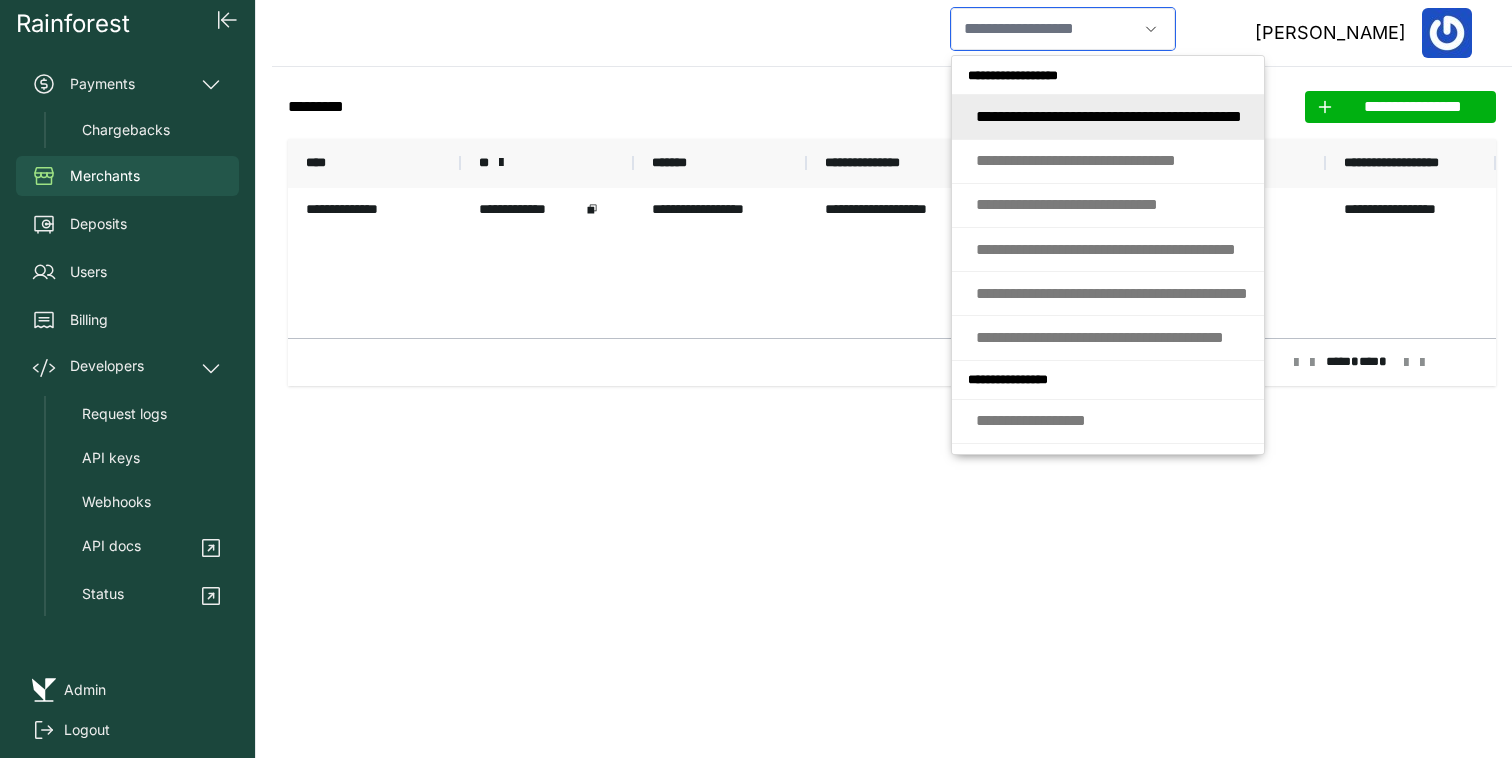 click at bounding box center [1044, 29] 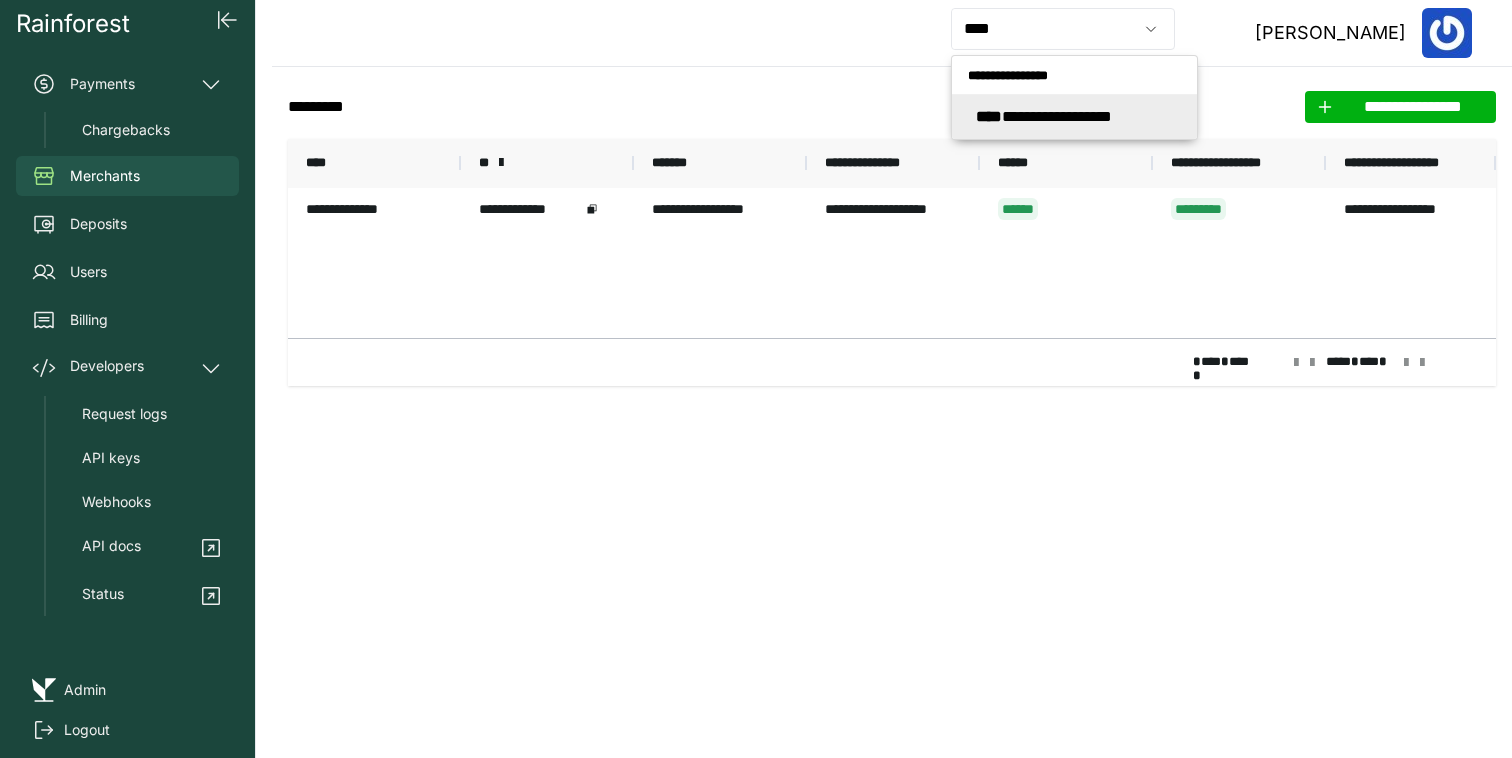 type on "**********" 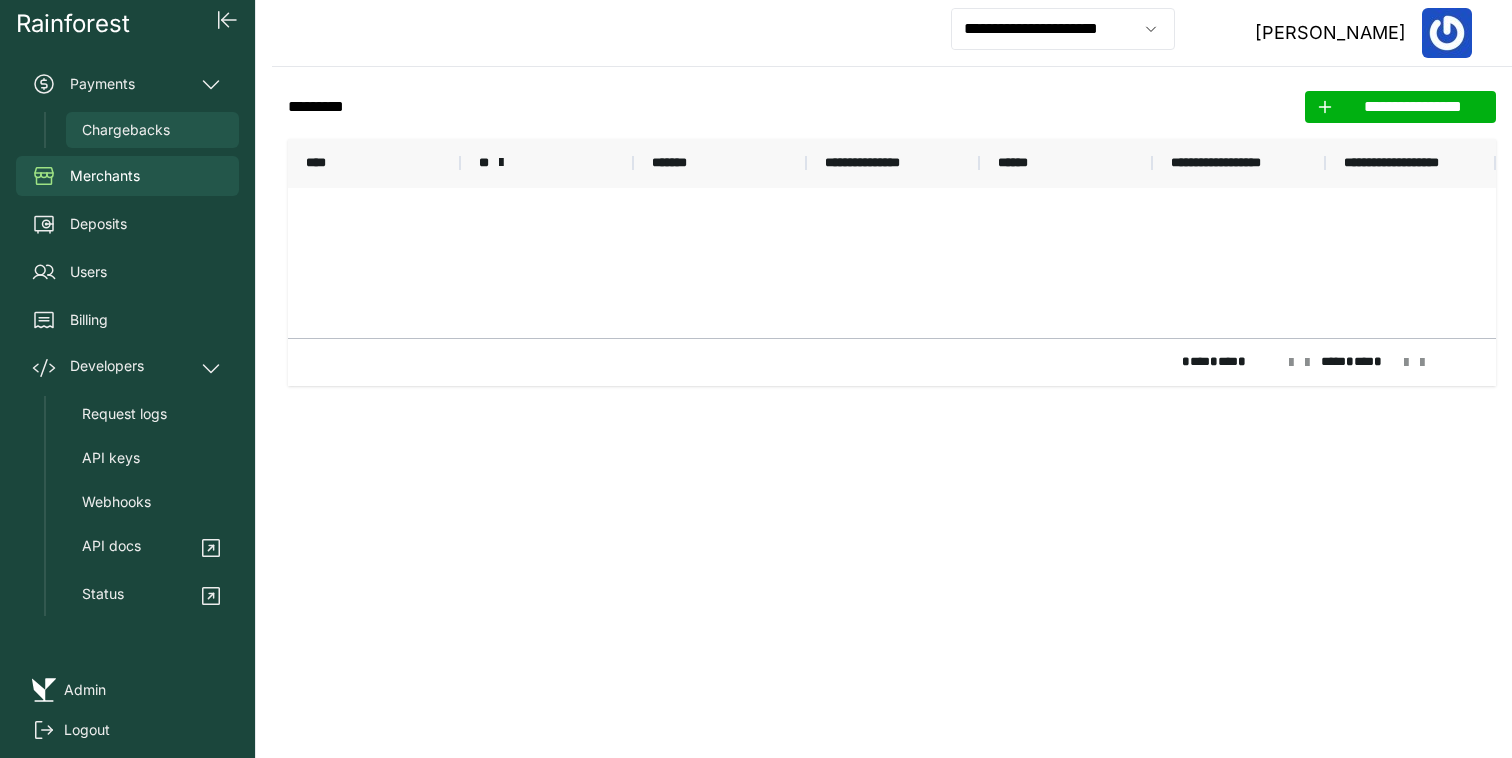 click on "Chargebacks" at bounding box center [152, 130] 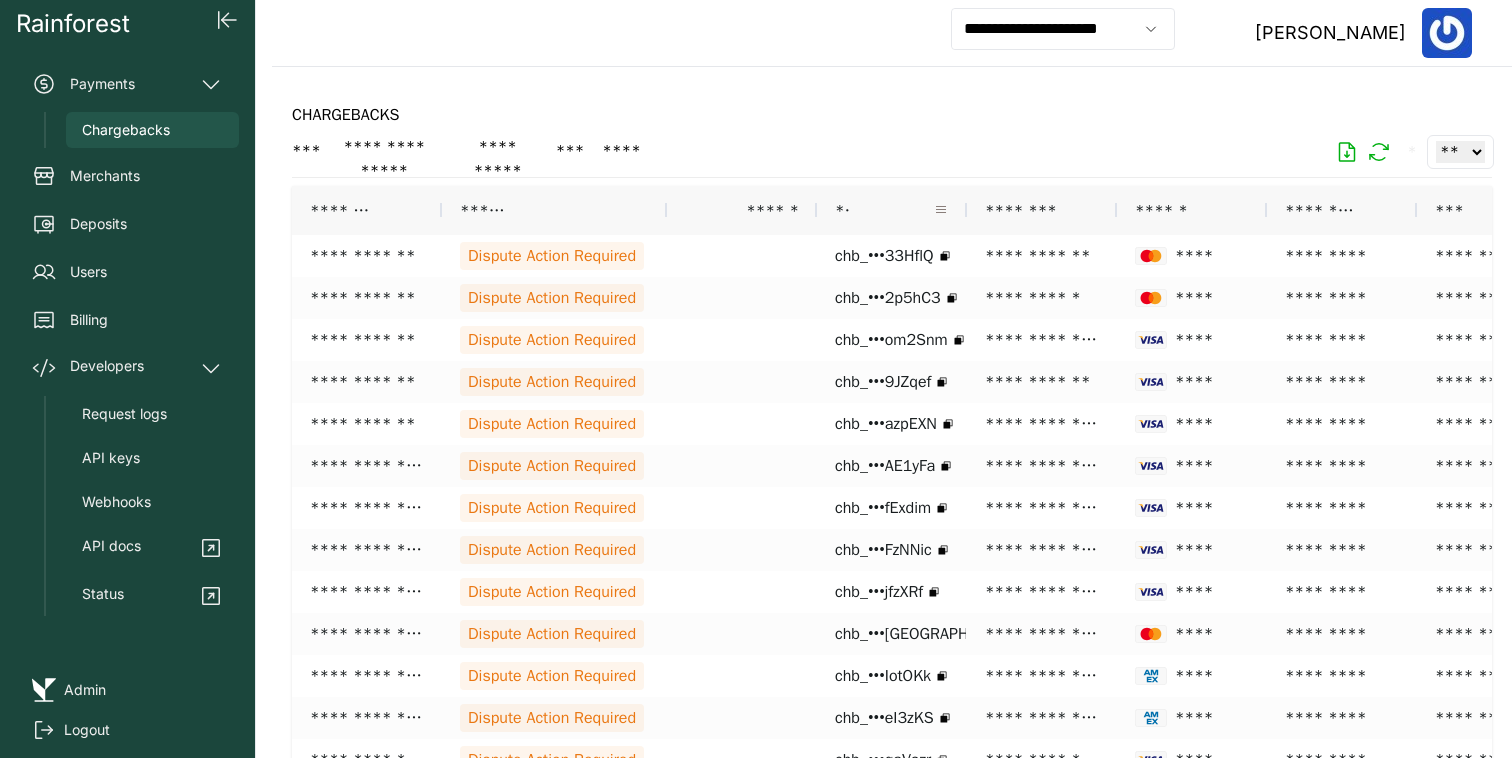 click at bounding box center [941, 210] 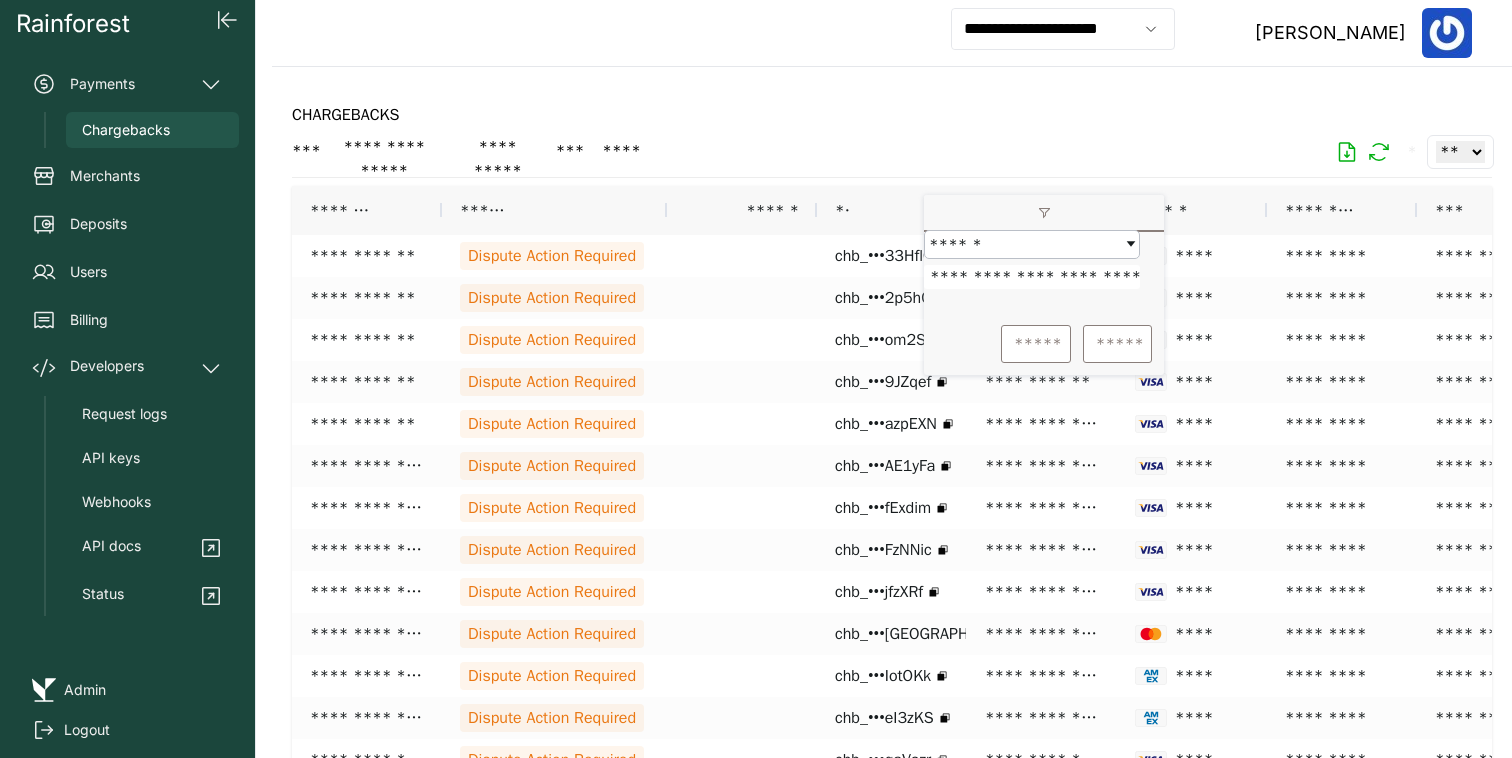 scroll, scrollTop: 0, scrollLeft: 83, axis: horizontal 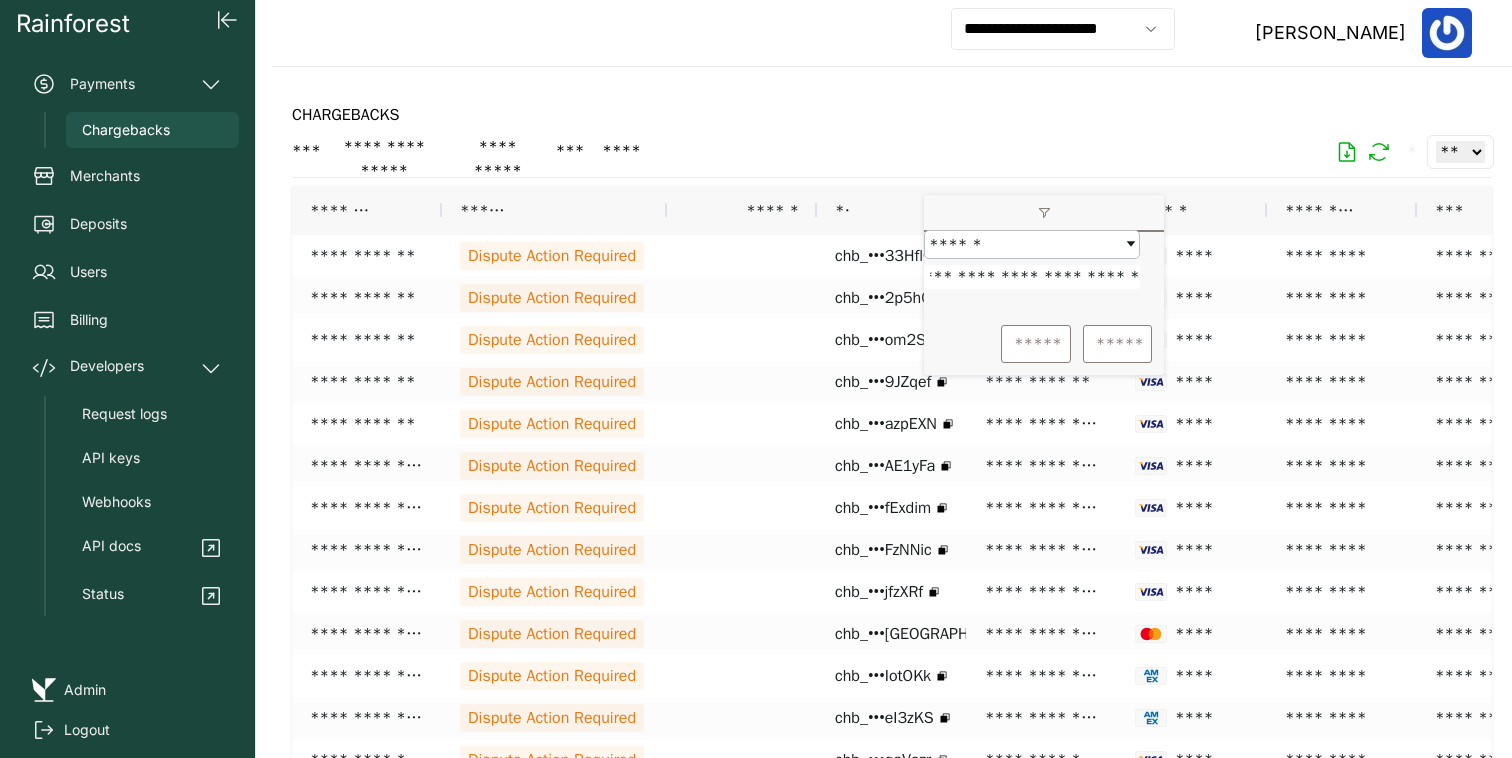 type on "**********" 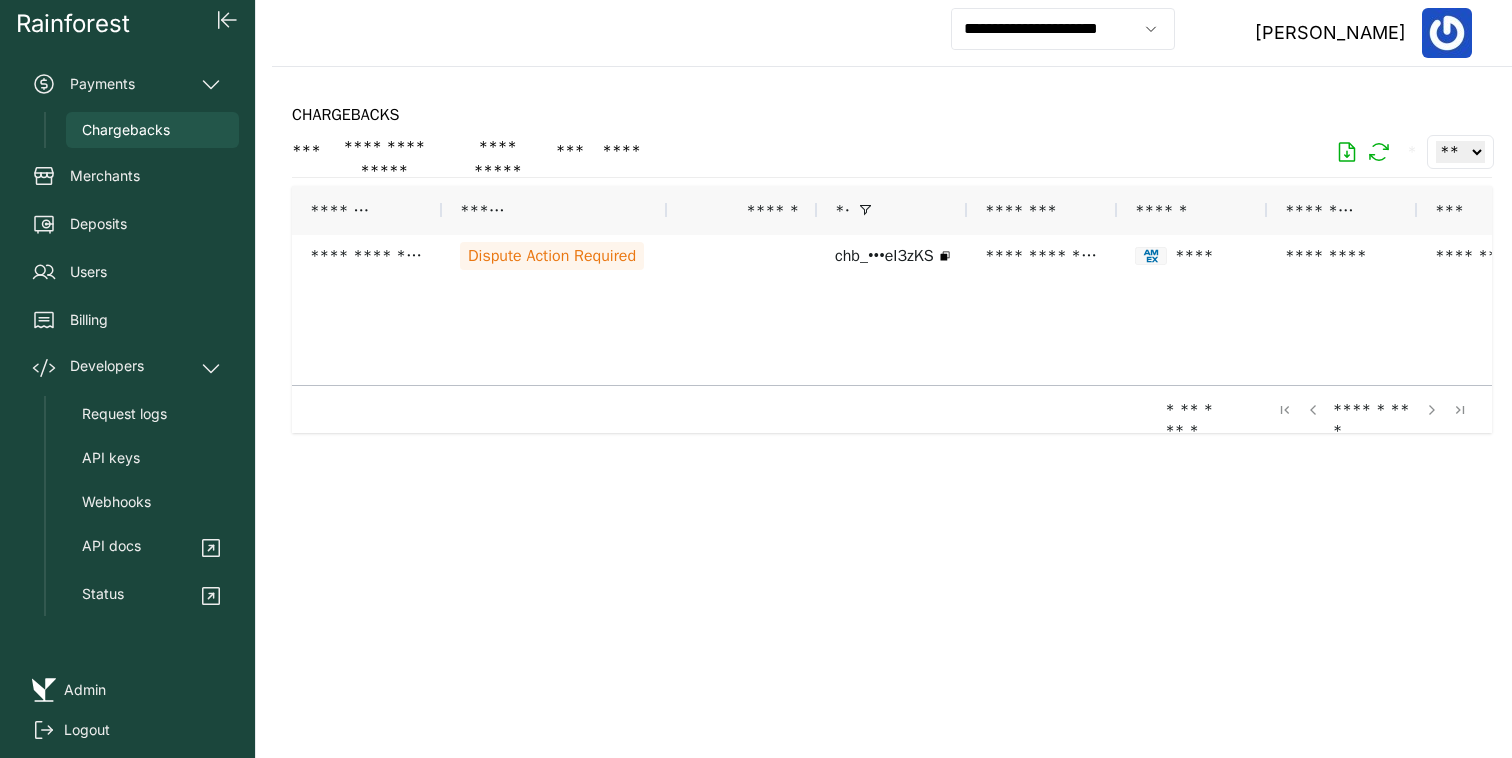 click on "**********" at bounding box center [892, 412] 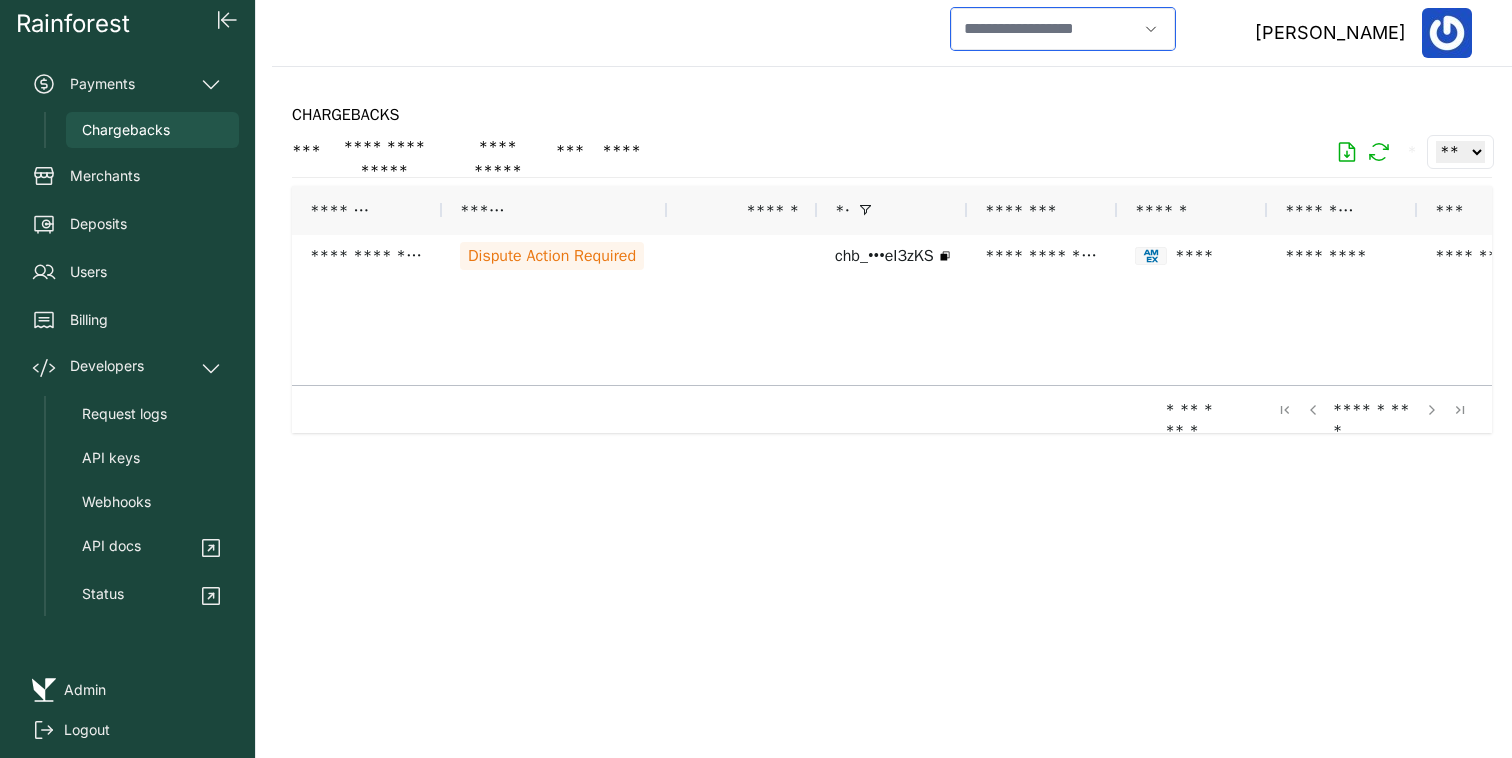 click at bounding box center (1044, 29) 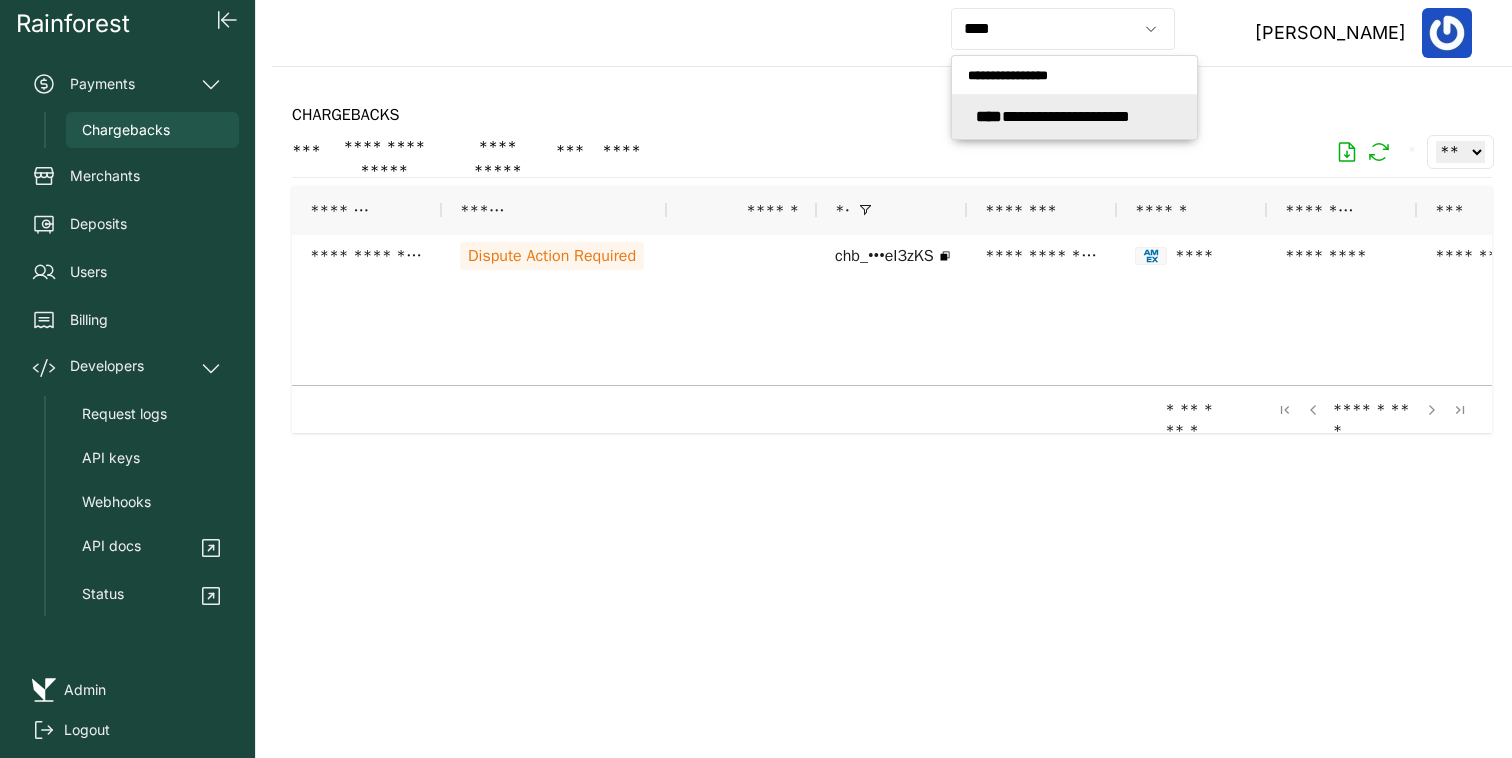 type on "**********" 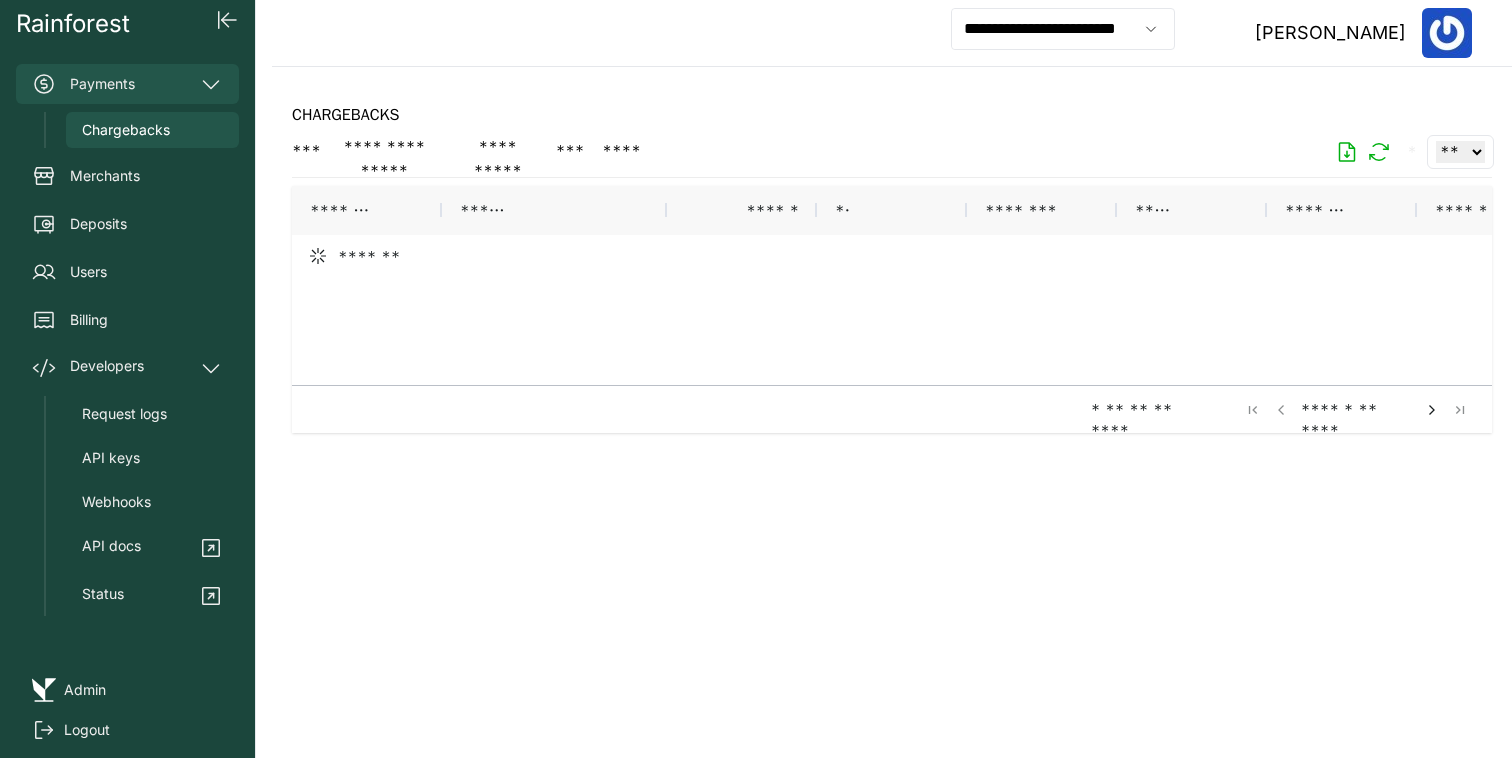 click on "Payments" at bounding box center (127, 84) 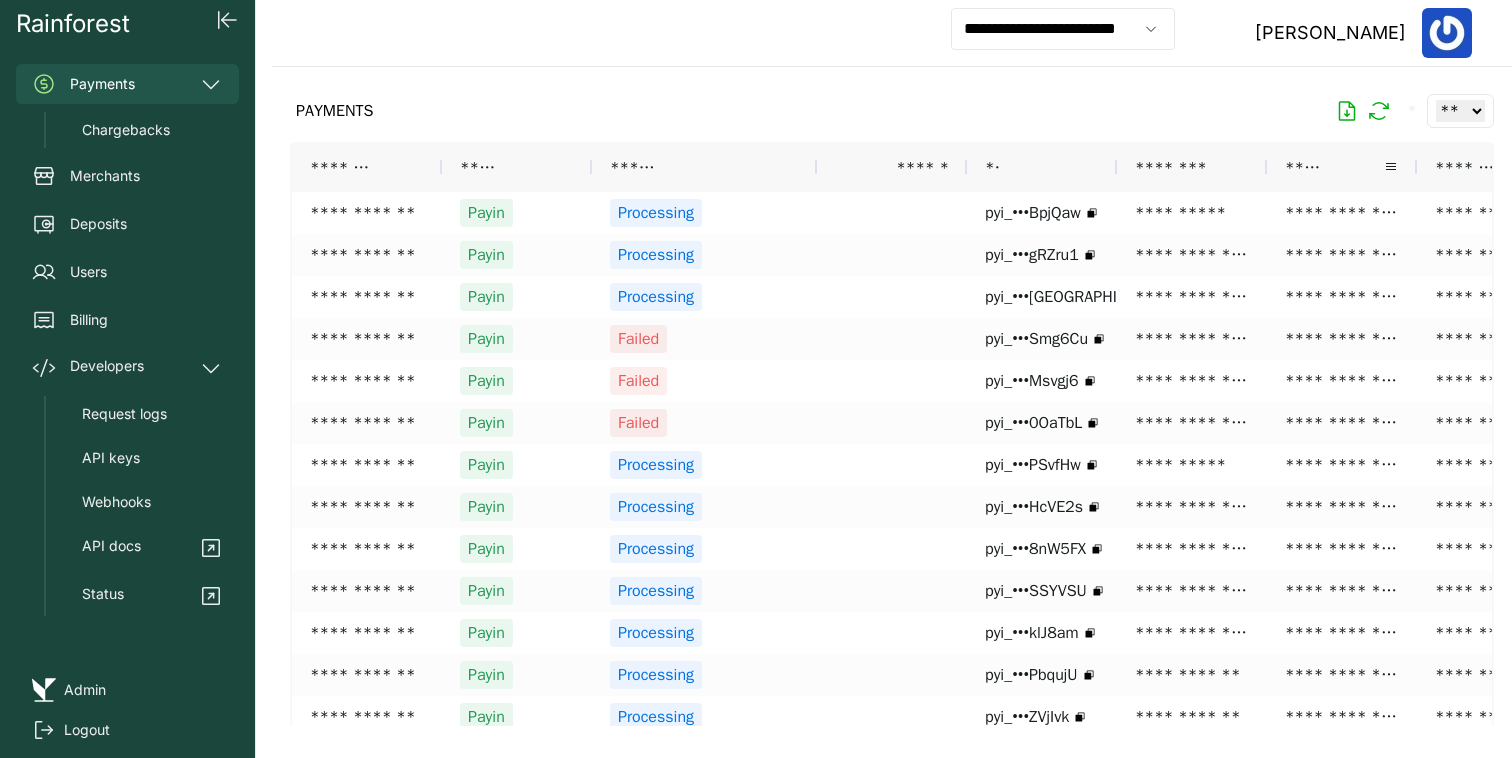 scroll, scrollTop: 1, scrollLeft: 0, axis: vertical 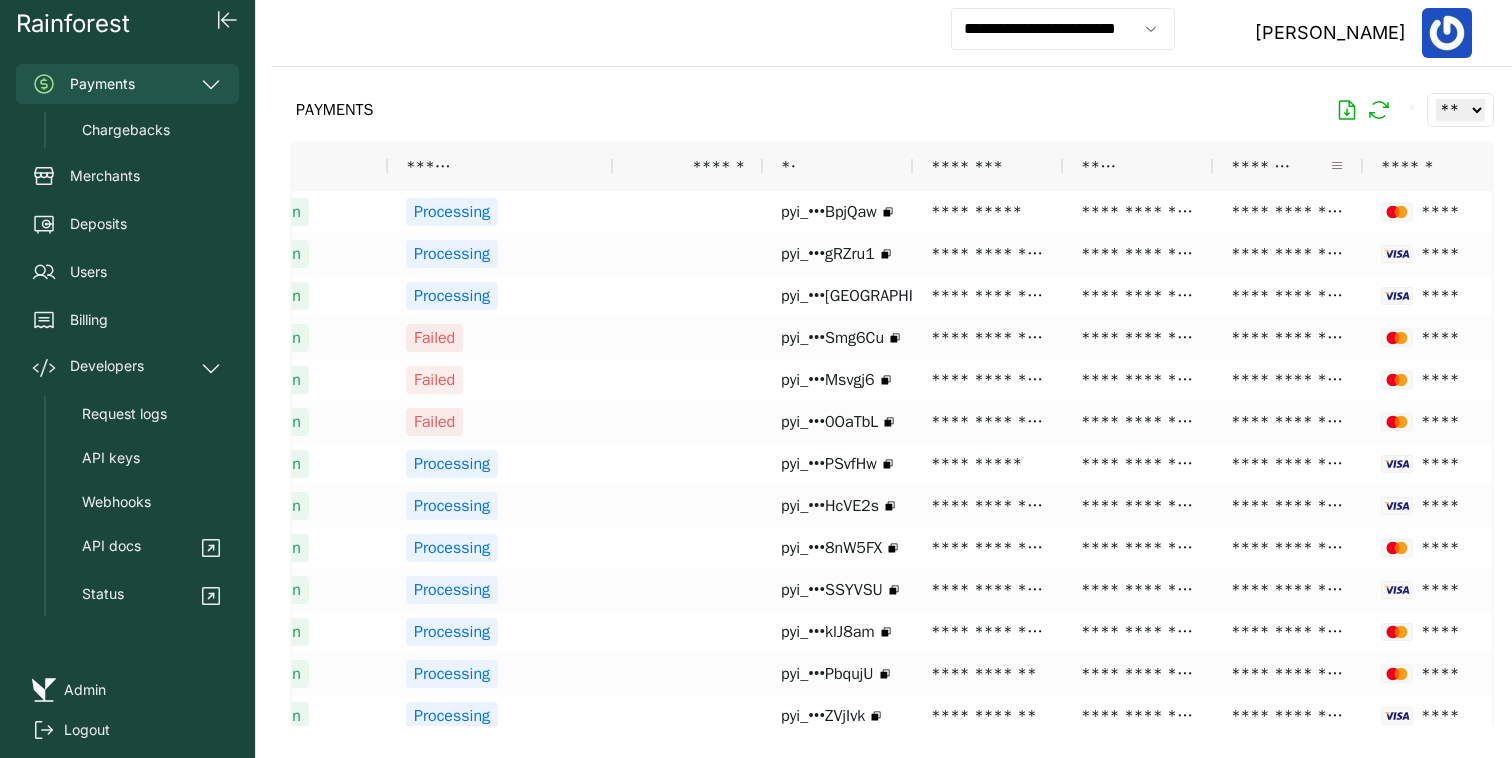 click at bounding box center [1337, 166] 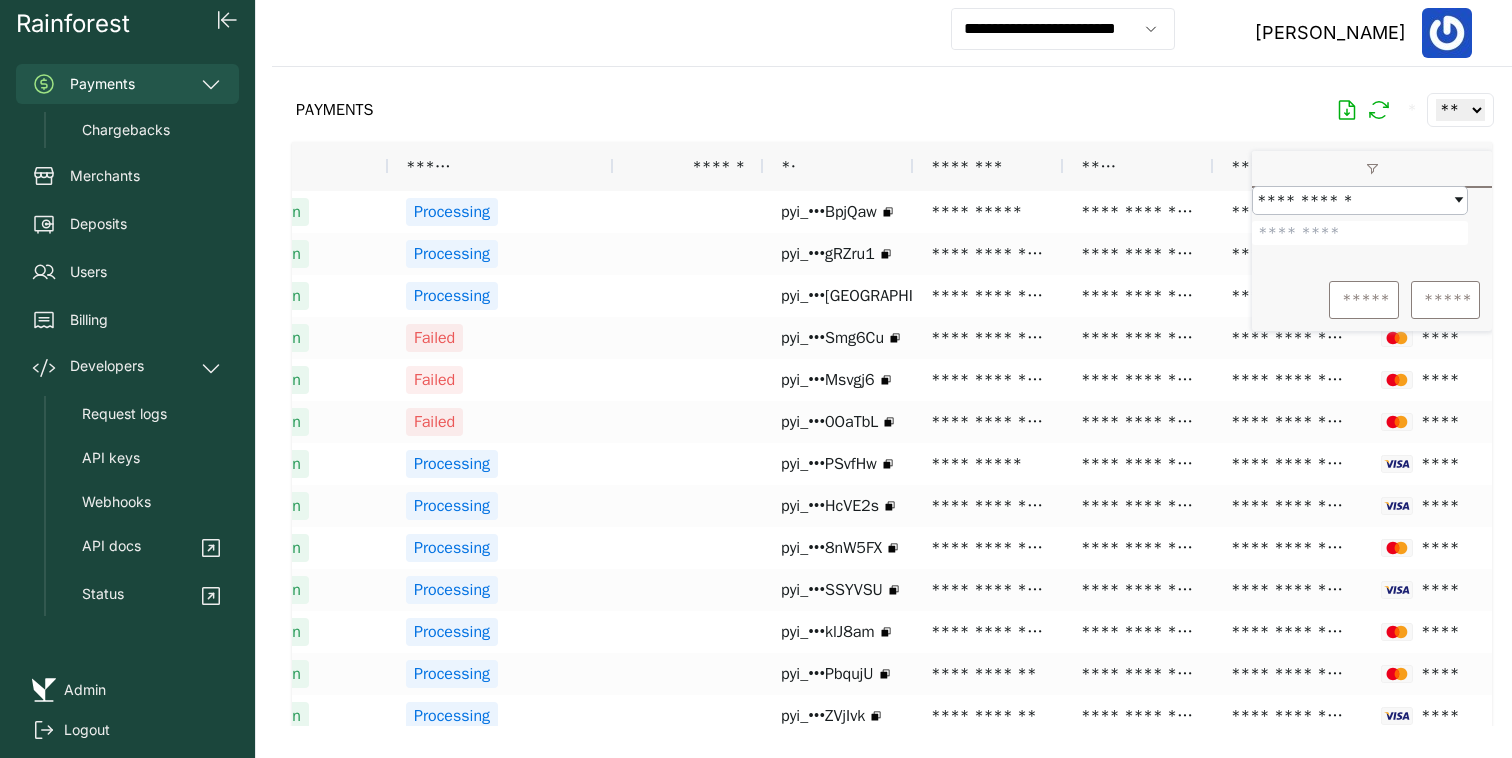 type on "*" 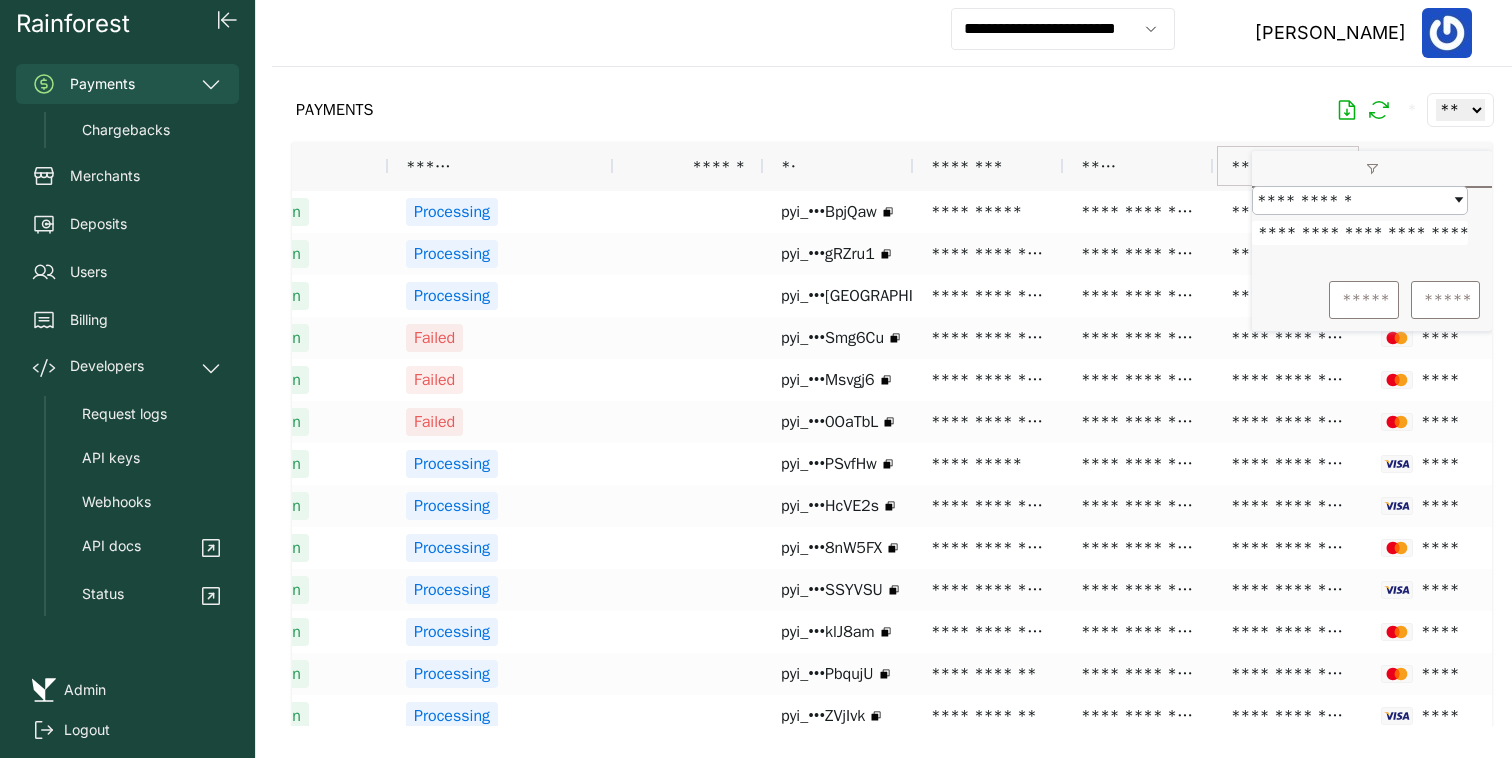 scroll, scrollTop: 0, scrollLeft: 107, axis: horizontal 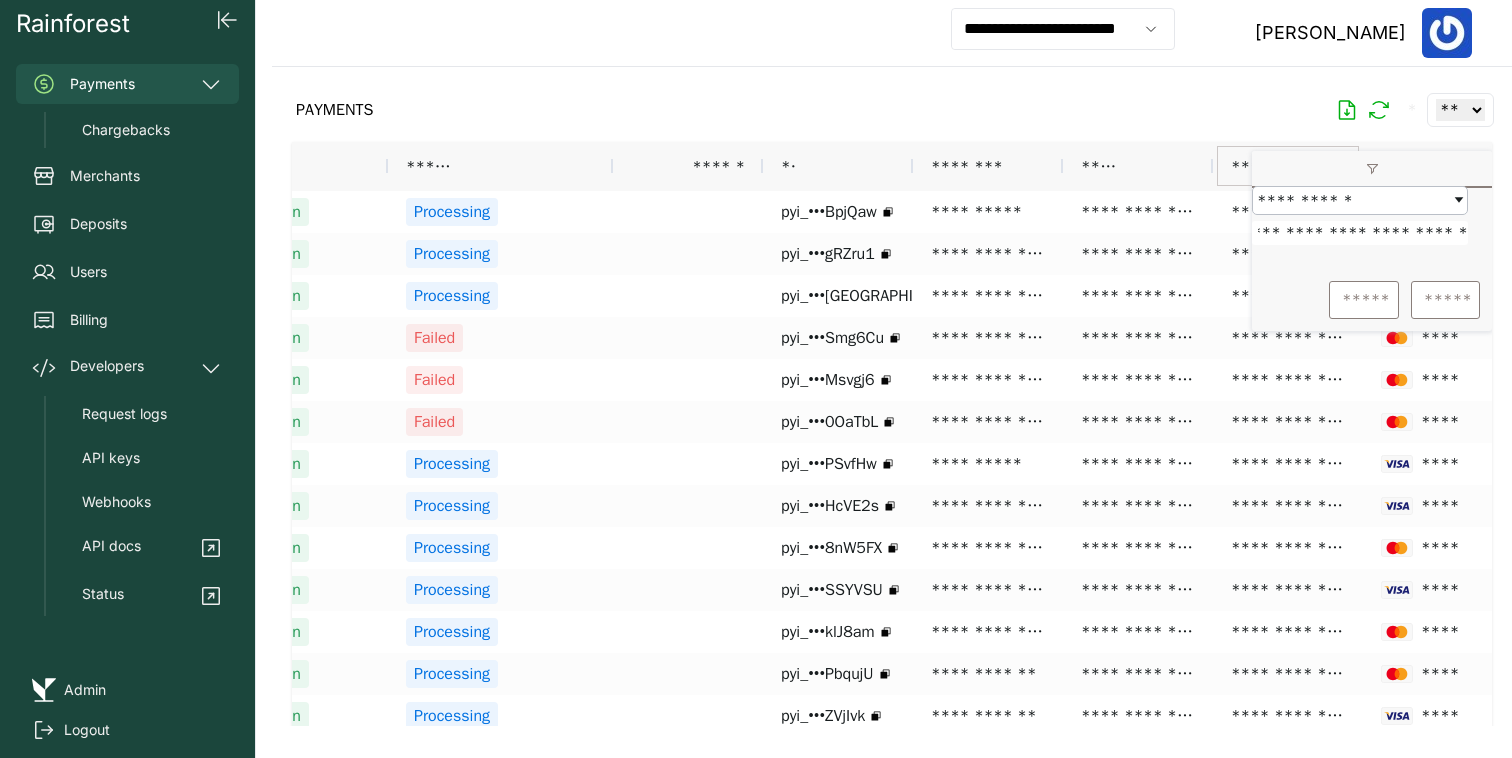 type on "**********" 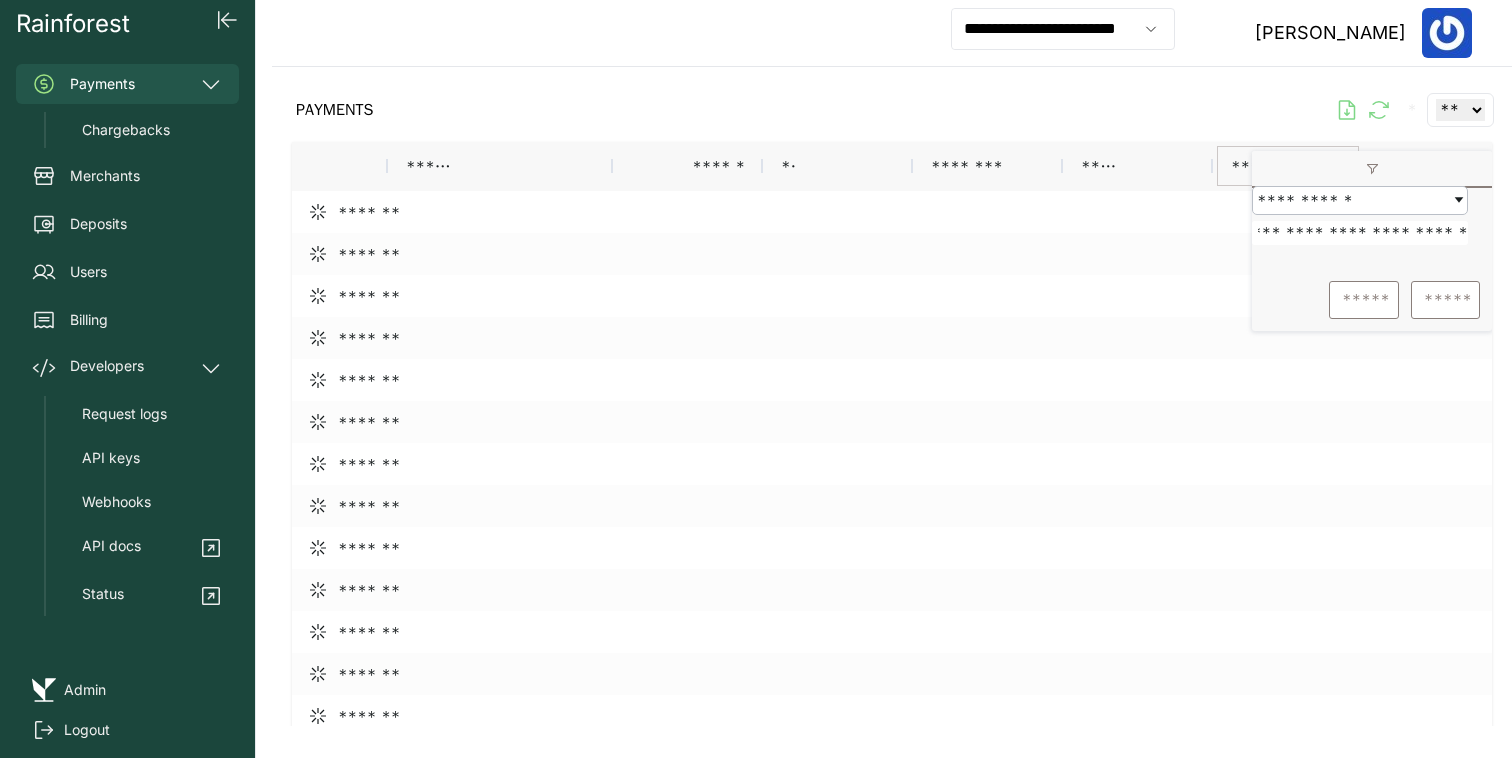 scroll, scrollTop: 0, scrollLeft: 0, axis: both 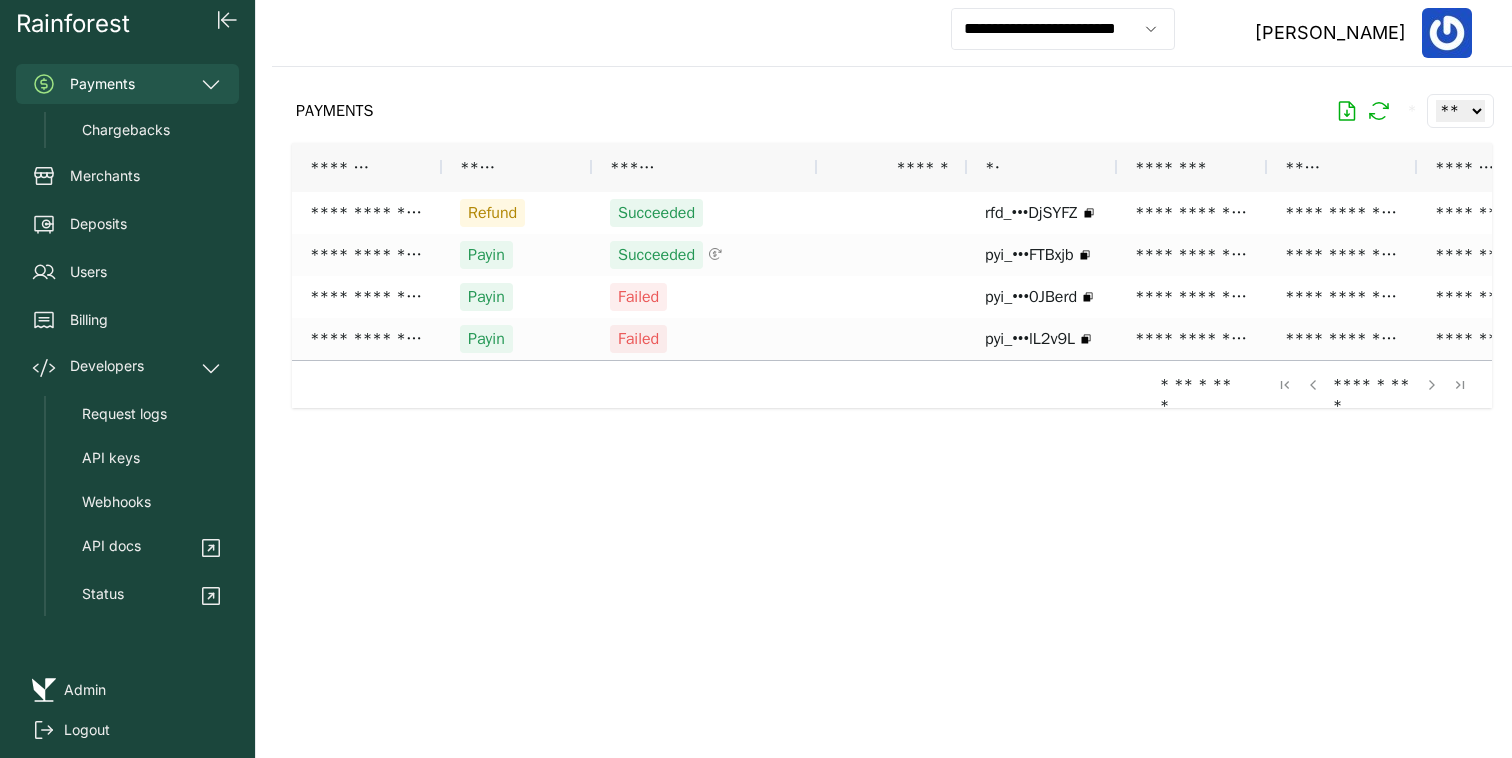 click at bounding box center (892, 396) 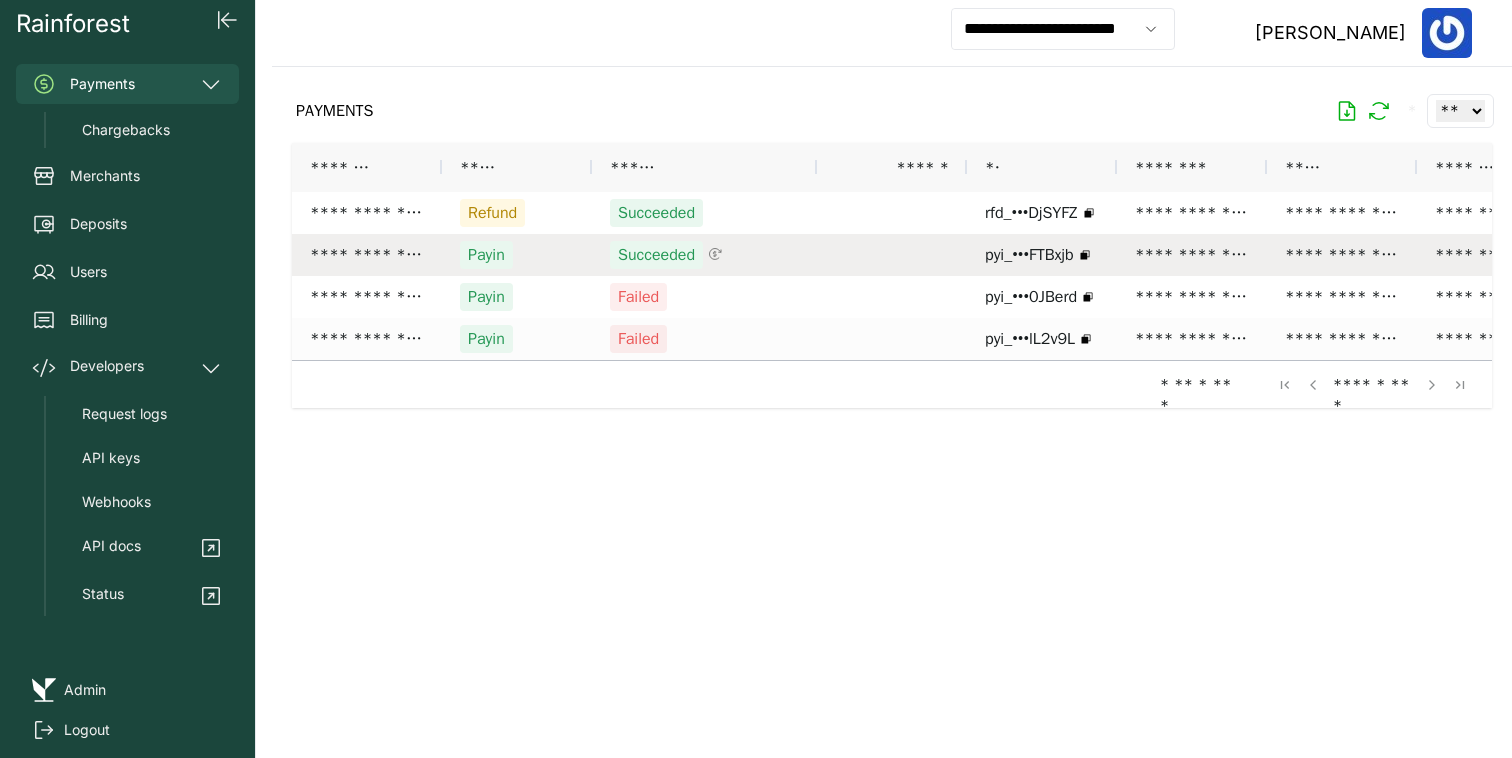 scroll, scrollTop: 0, scrollLeft: 58, axis: horizontal 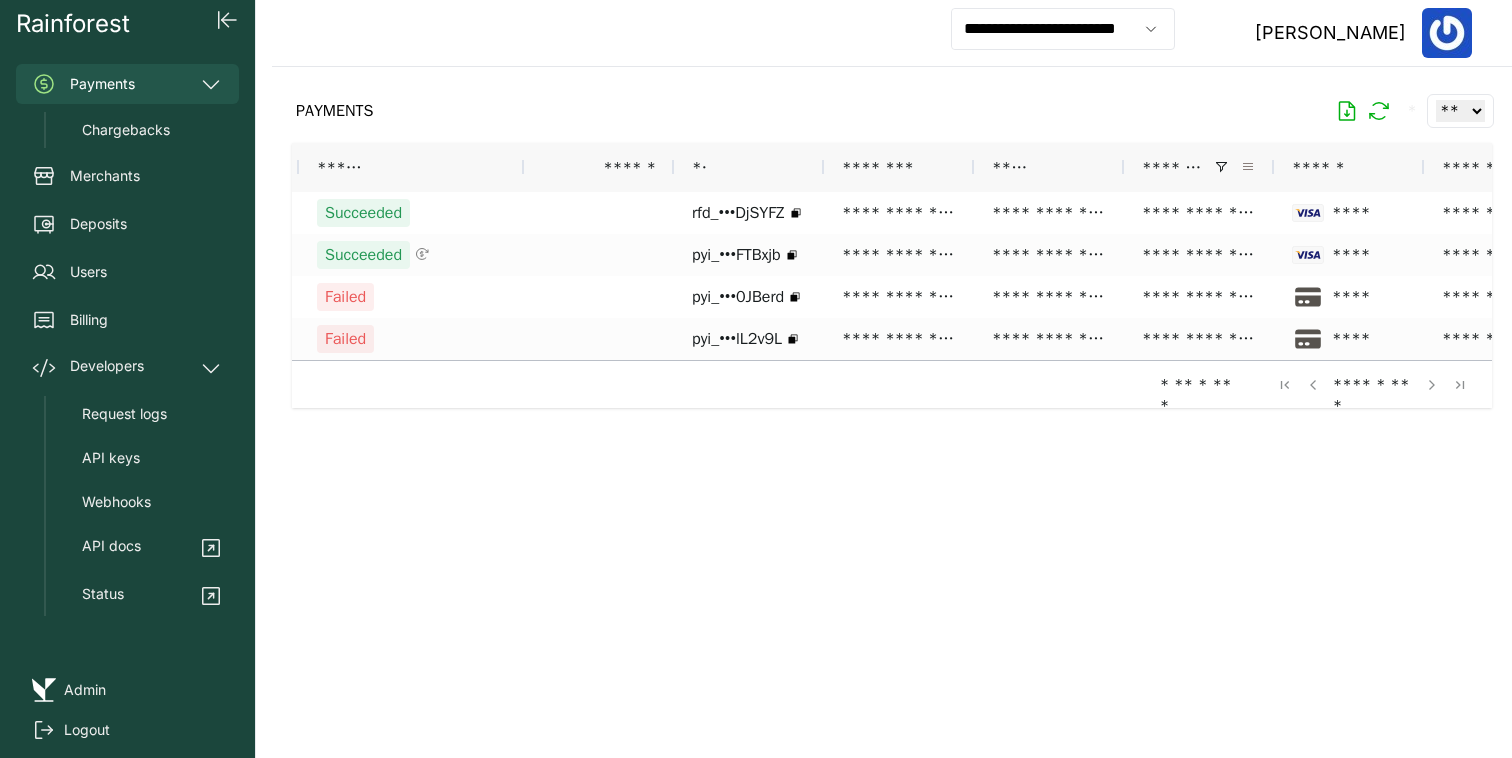click at bounding box center [1248, 167] 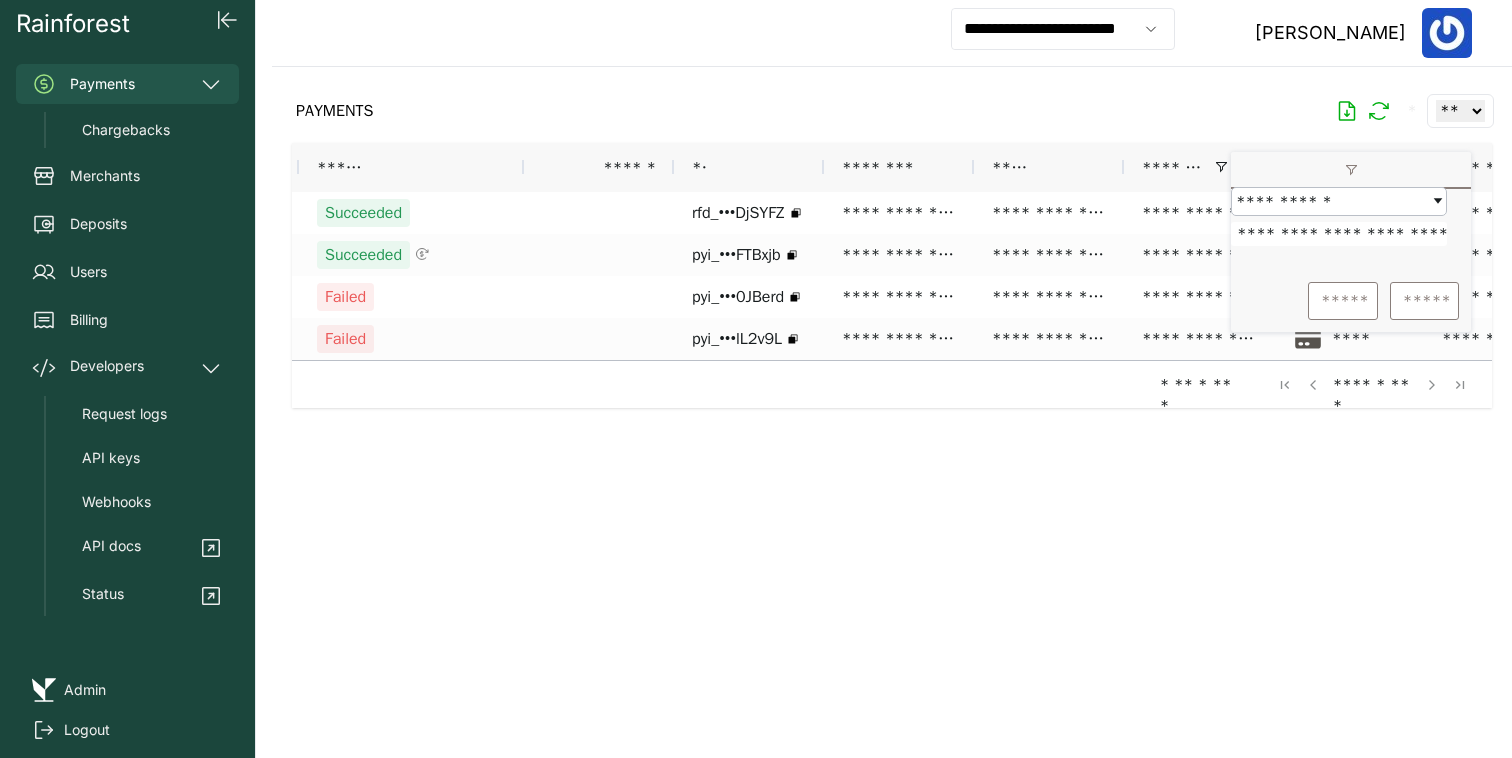 scroll, scrollTop: 0, scrollLeft: 108, axis: horizontal 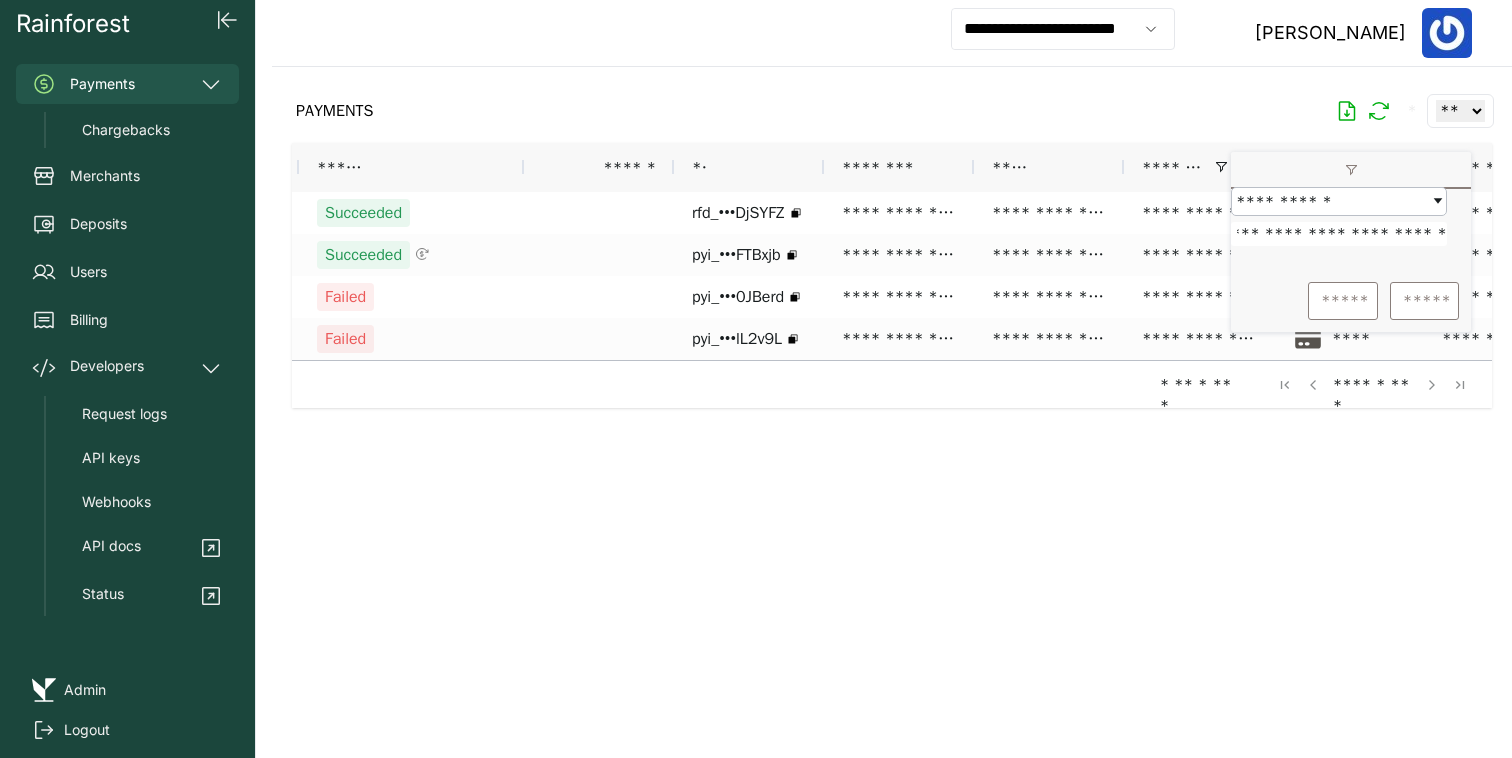 click on "**********" at bounding box center [1339, 234] 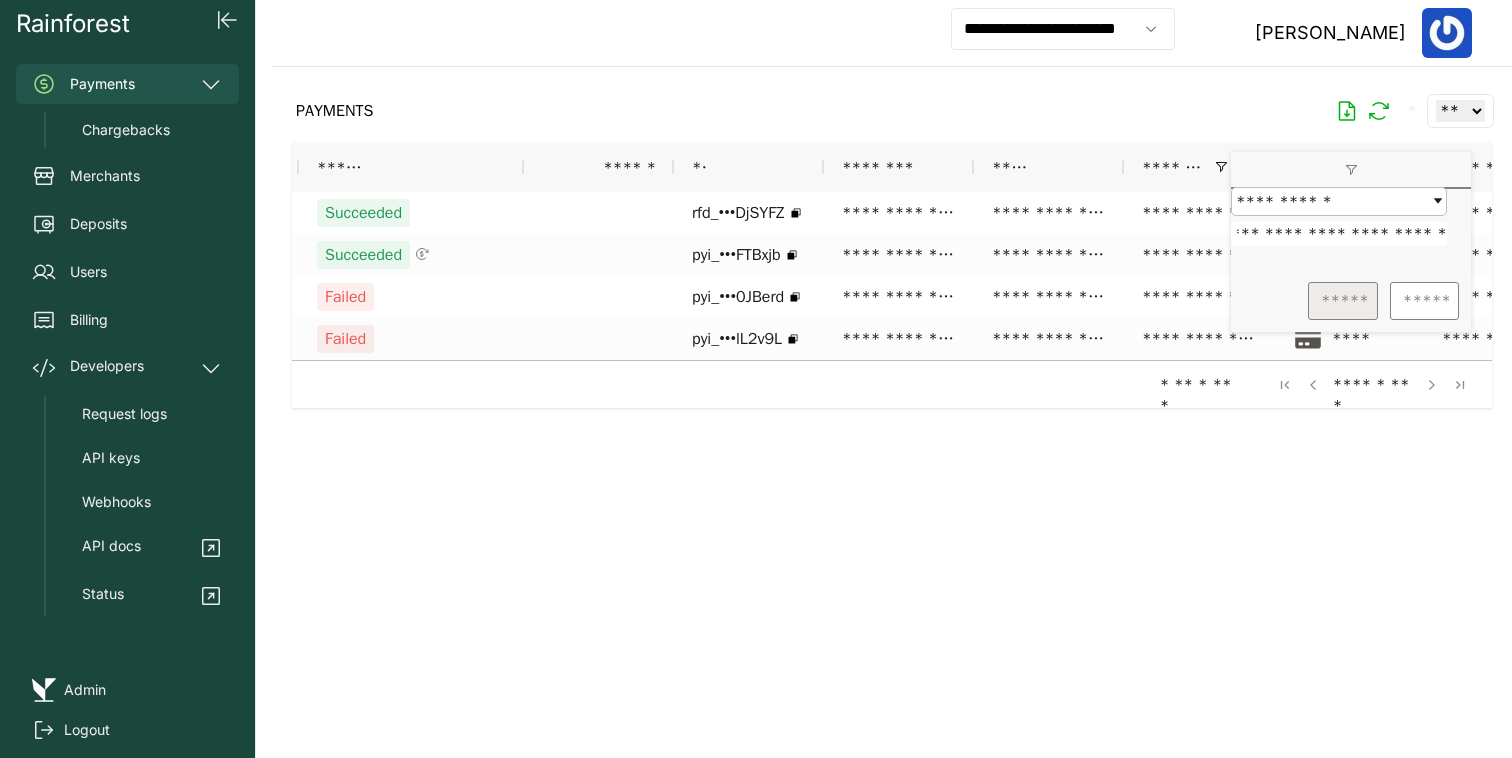 type on "**********" 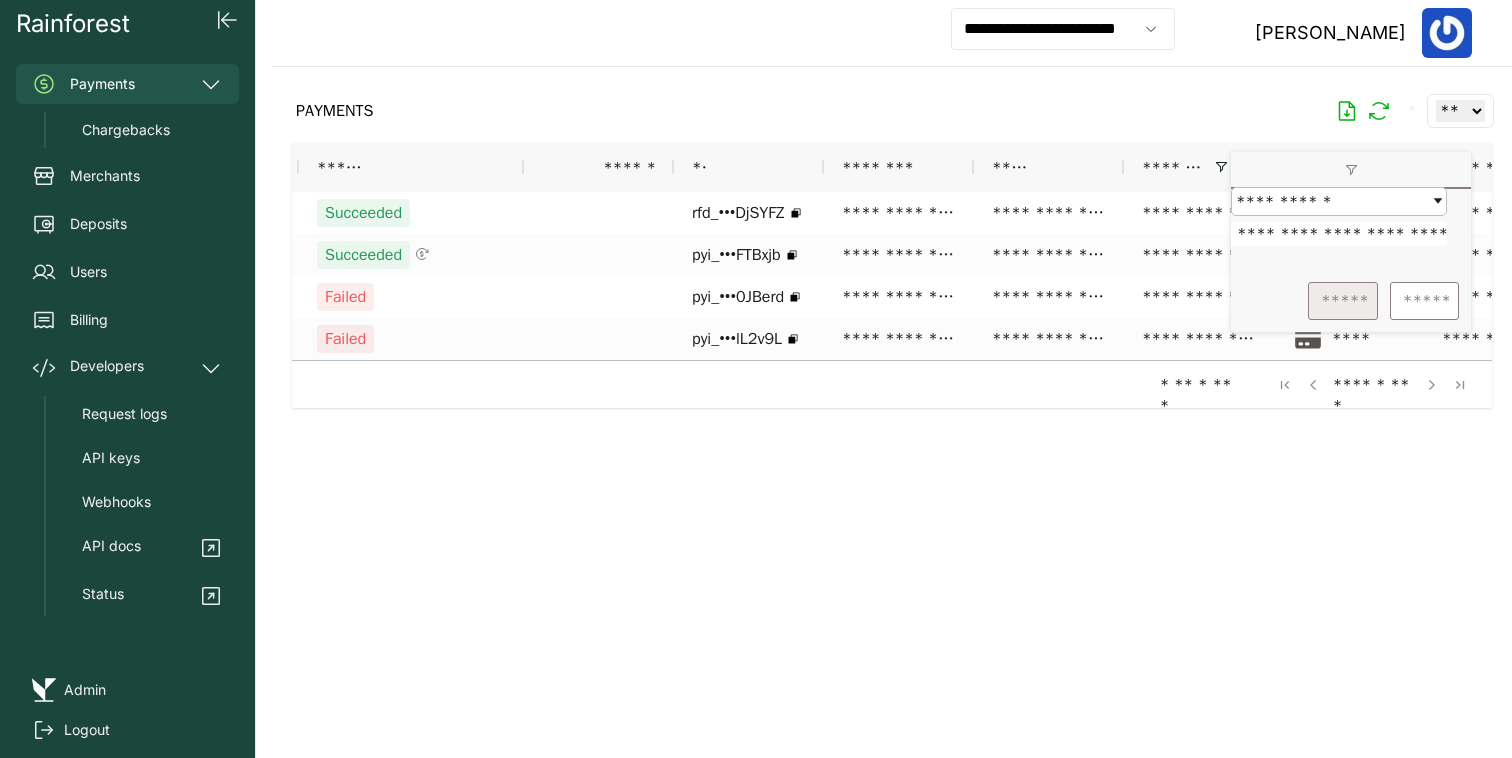 click on "*****" at bounding box center [1343, 301] 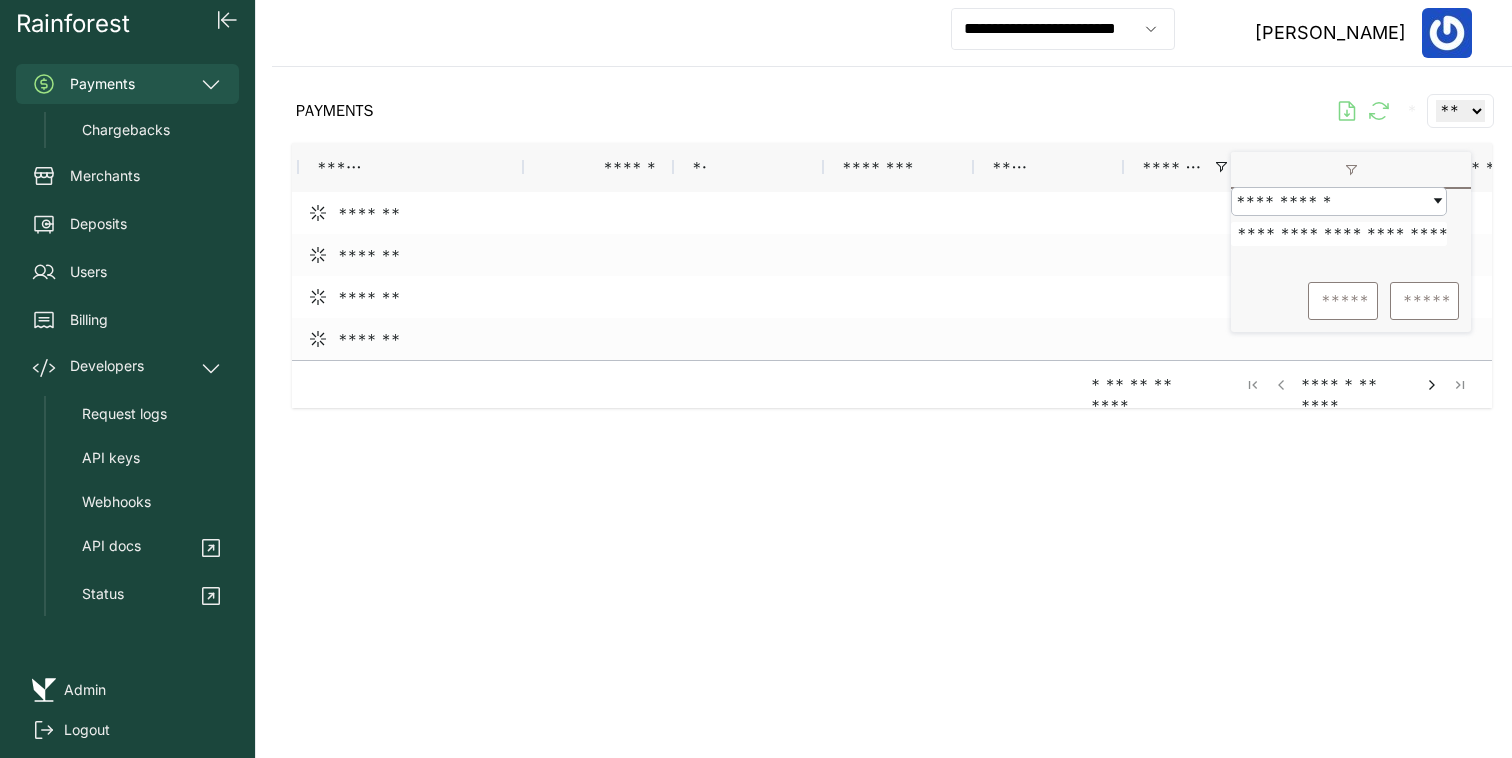 click on "PAYMENTS * ** ** ** ***" at bounding box center (892, 111) 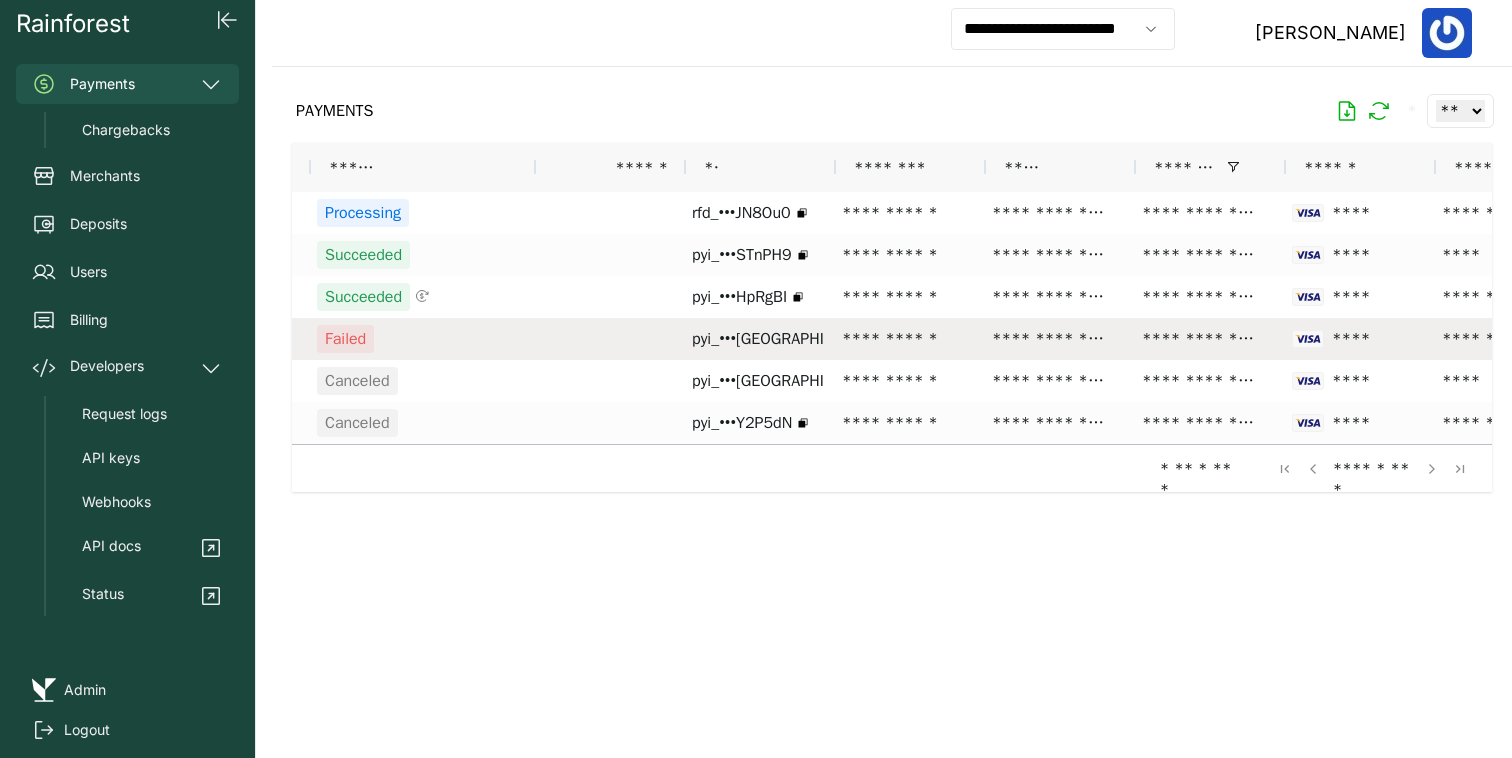 scroll, scrollTop: 0, scrollLeft: 255, axis: horizontal 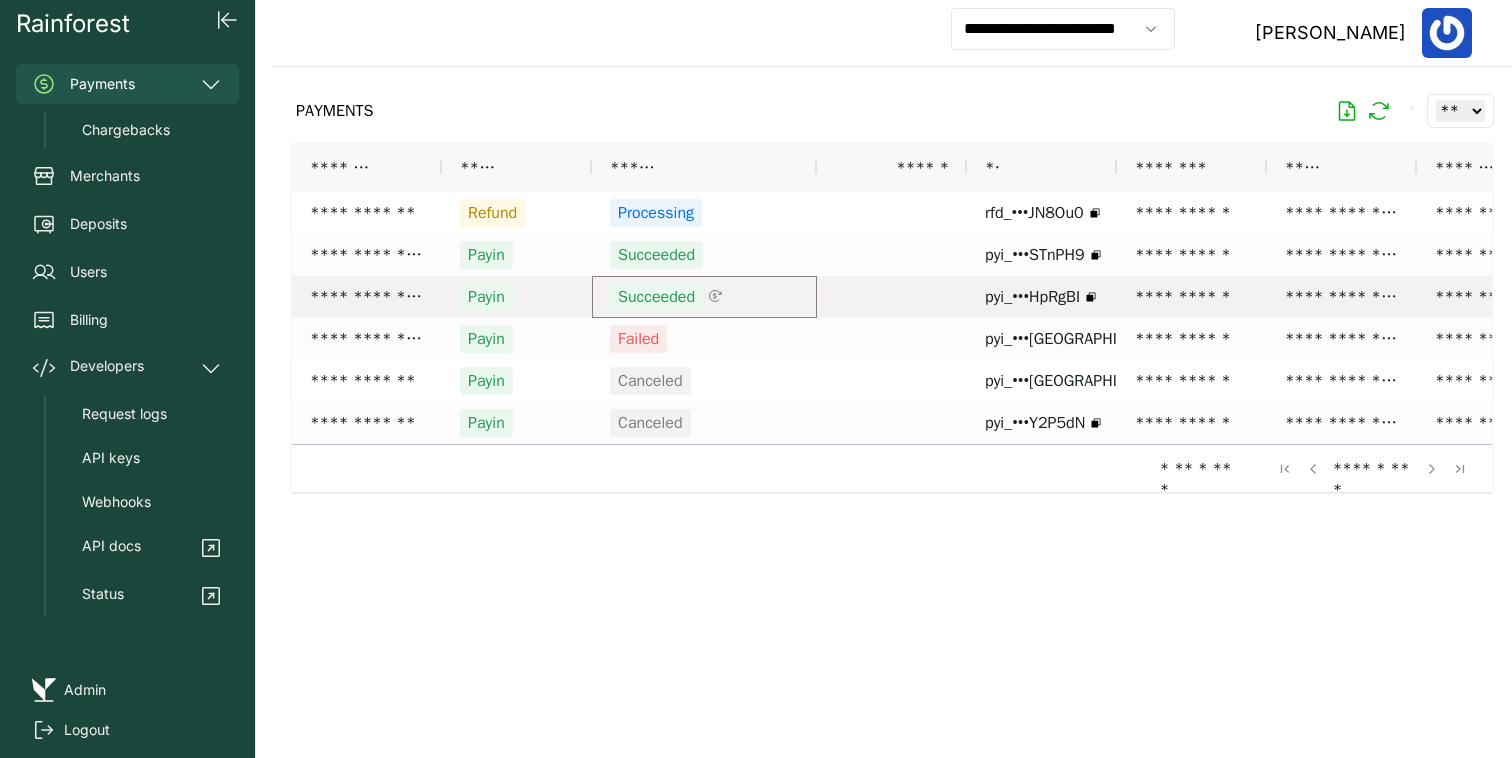 click on "Succeeded" at bounding box center [704, 297] 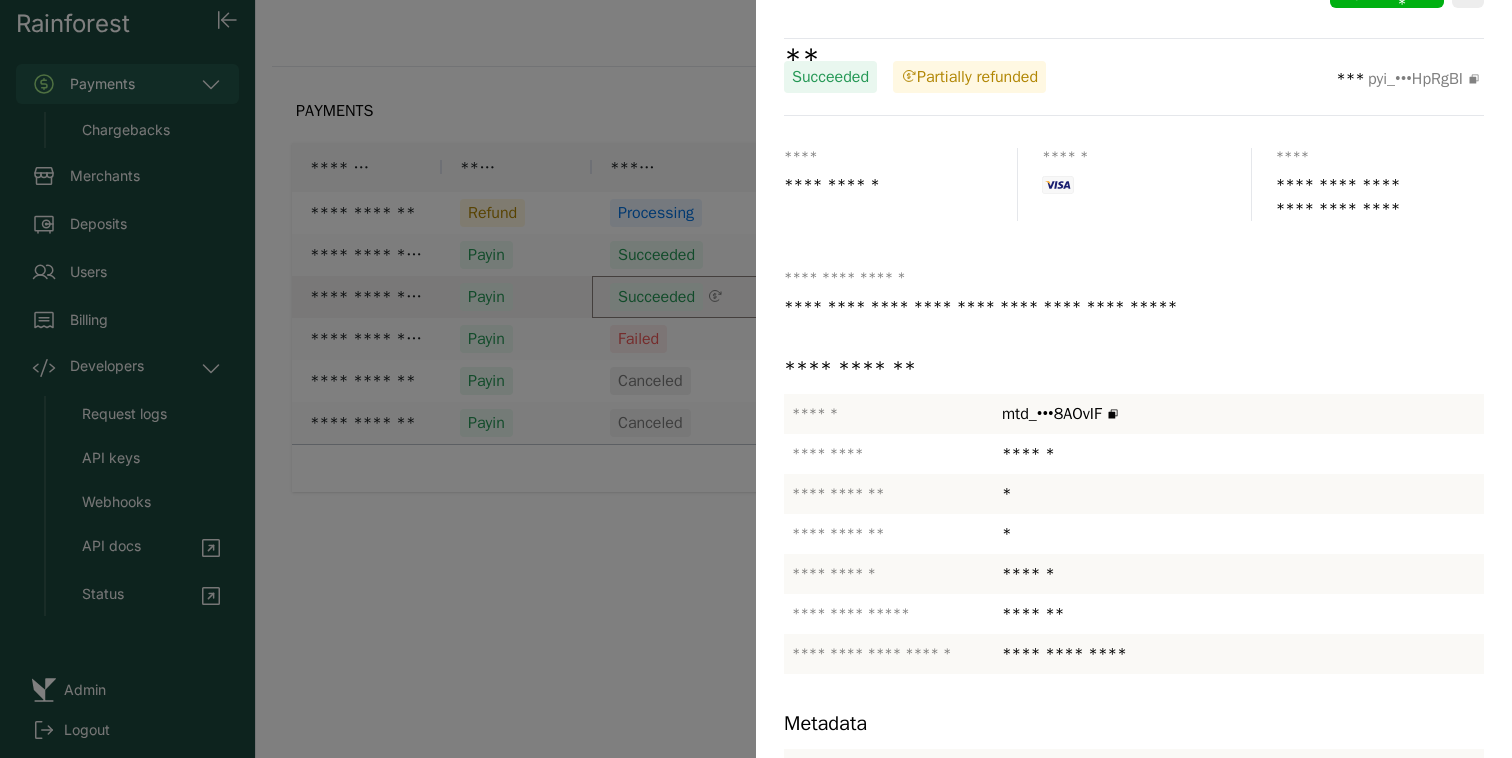 scroll, scrollTop: 0, scrollLeft: 0, axis: both 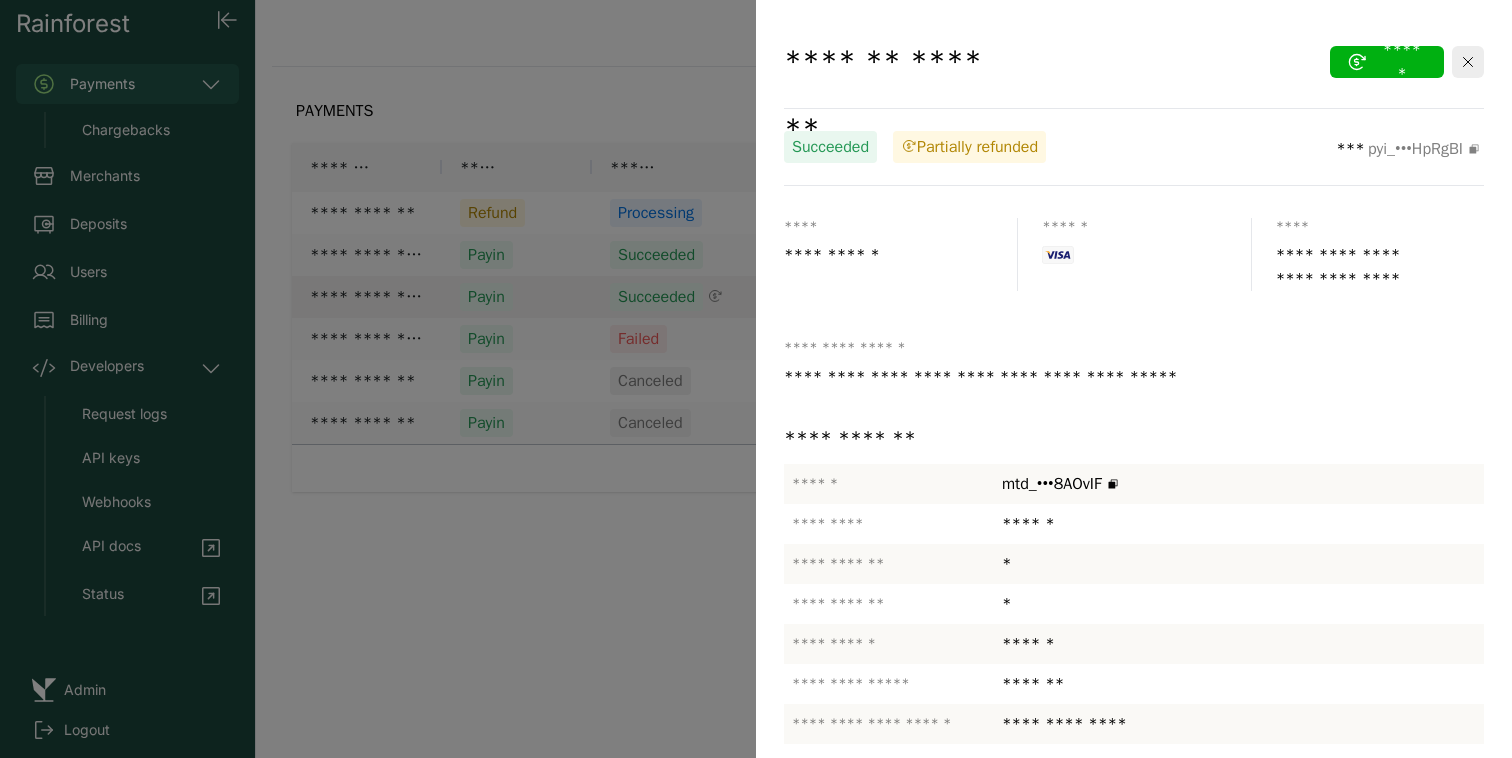 click at bounding box center [756, 379] 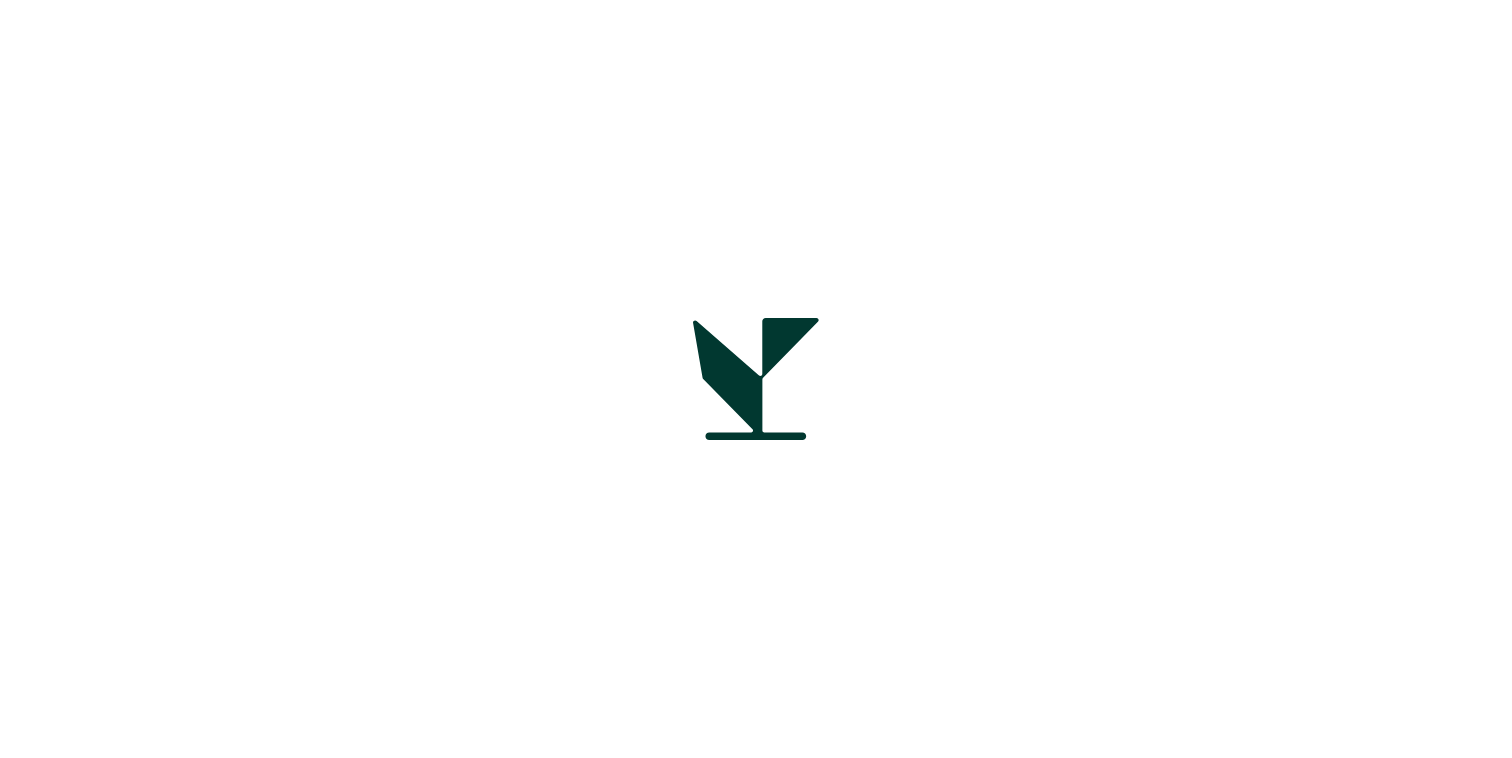 scroll, scrollTop: 0, scrollLeft: 0, axis: both 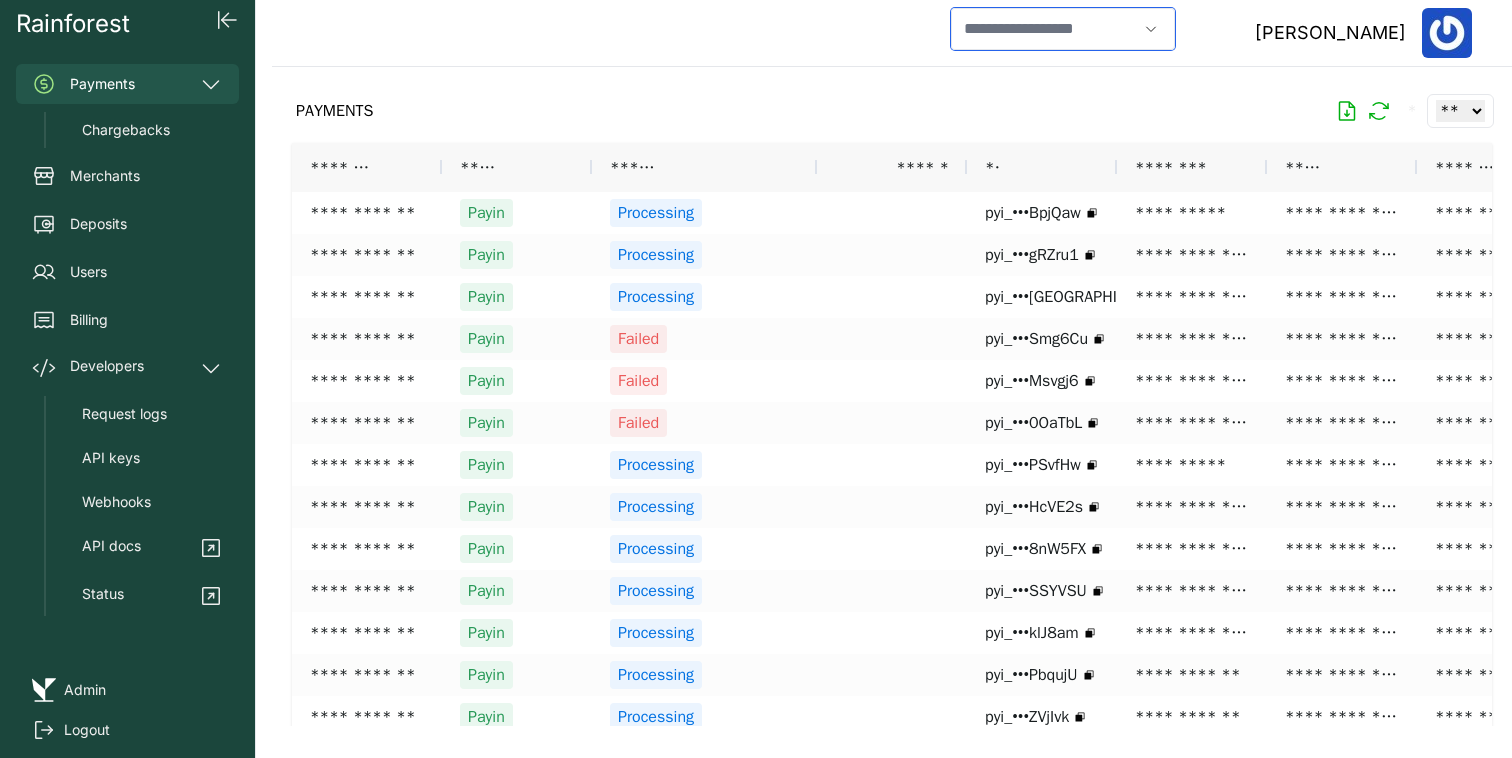 click at bounding box center (1044, 29) 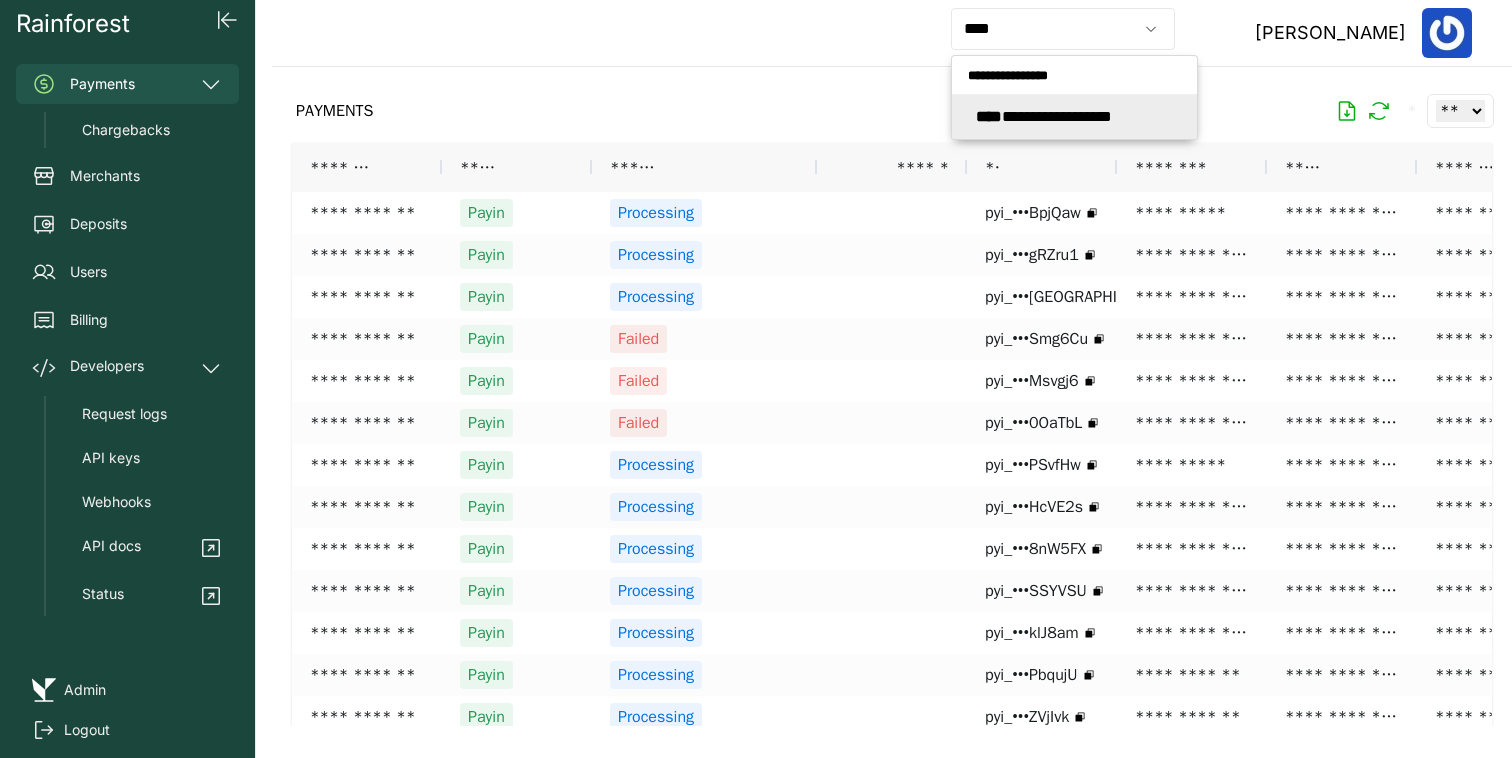 type on "**********" 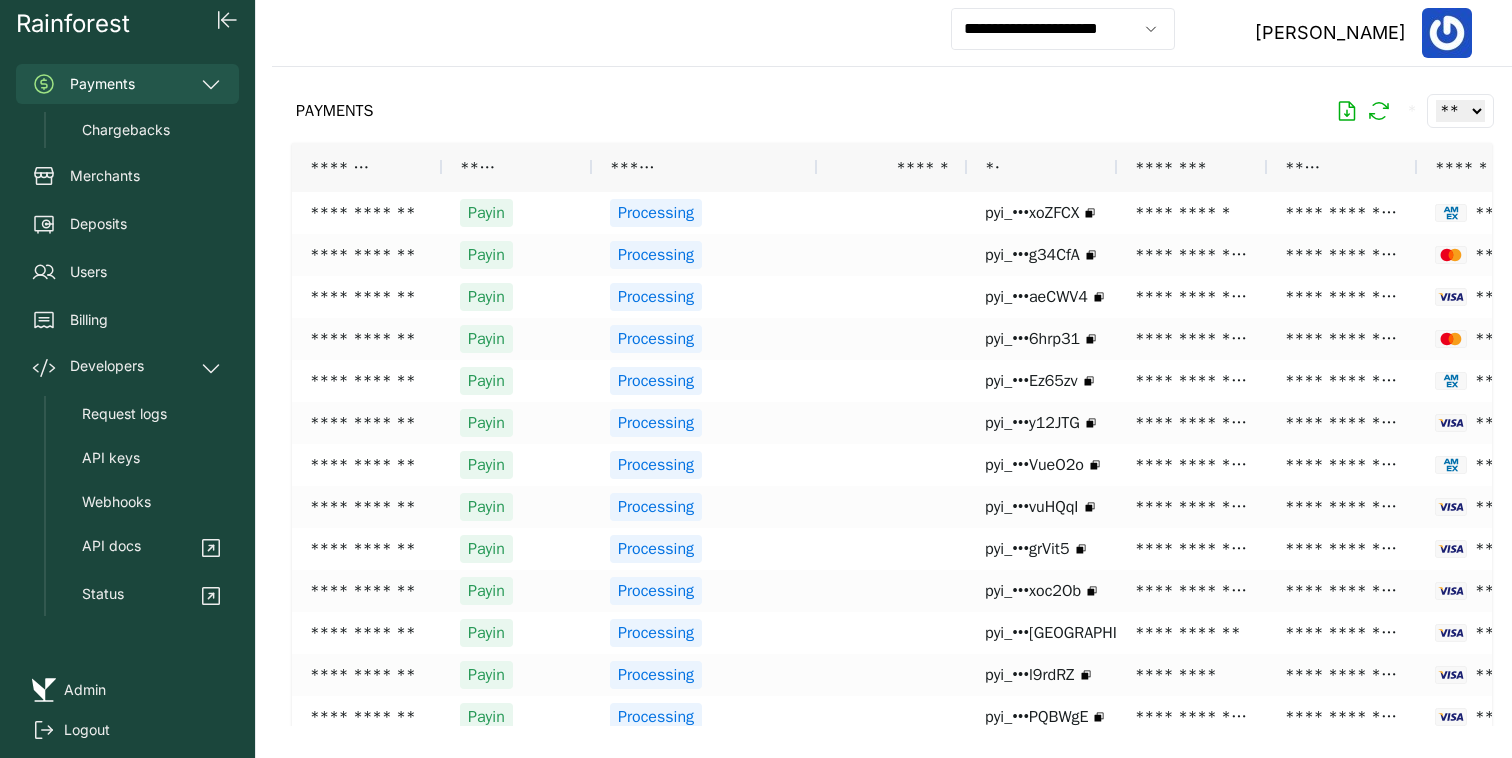 click on "Payments Chargebacks Merchants Deposits Users Billing Developers Request logs API keys Webhooks API docs Status" at bounding box center [127, 340] 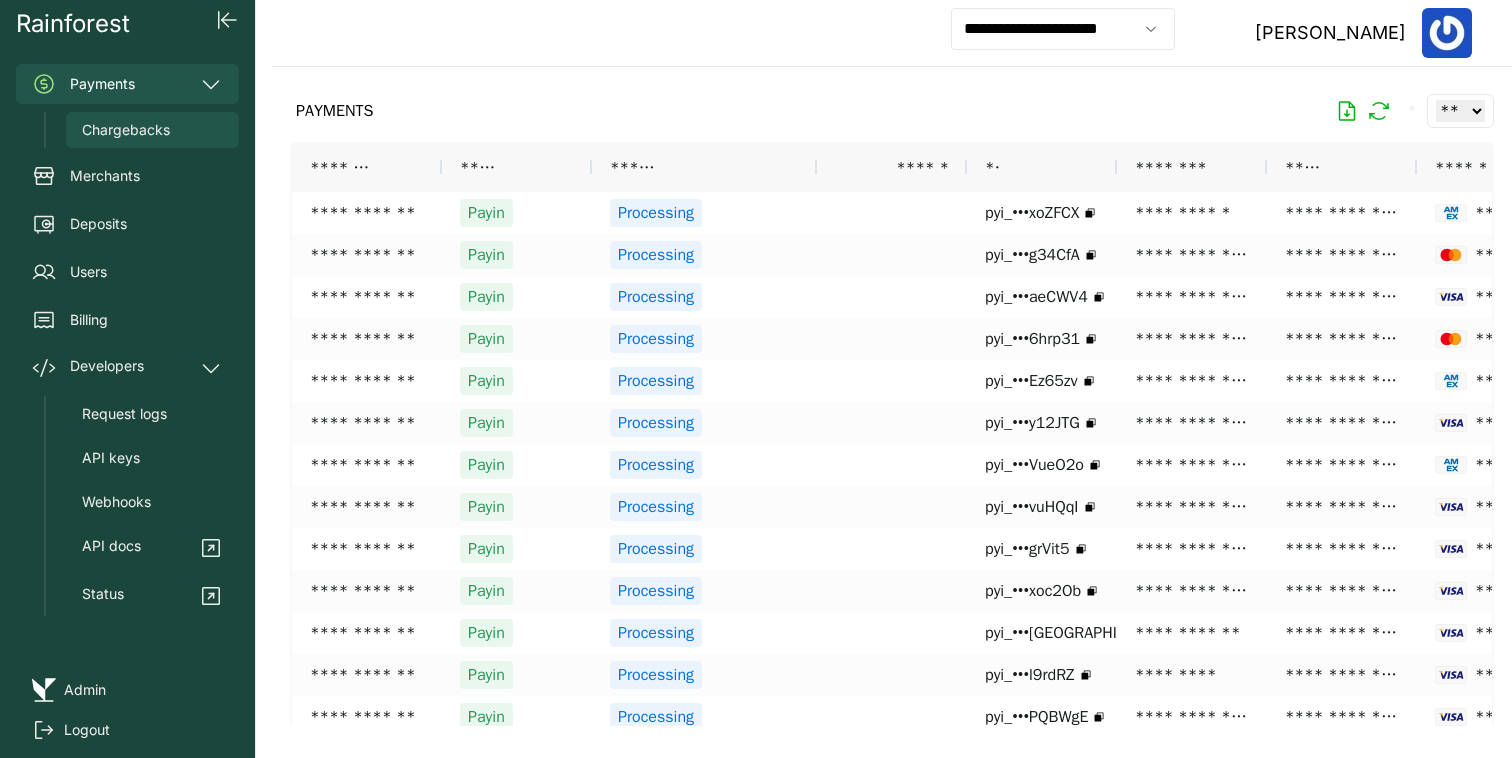 click on "Chargebacks" at bounding box center (152, 130) 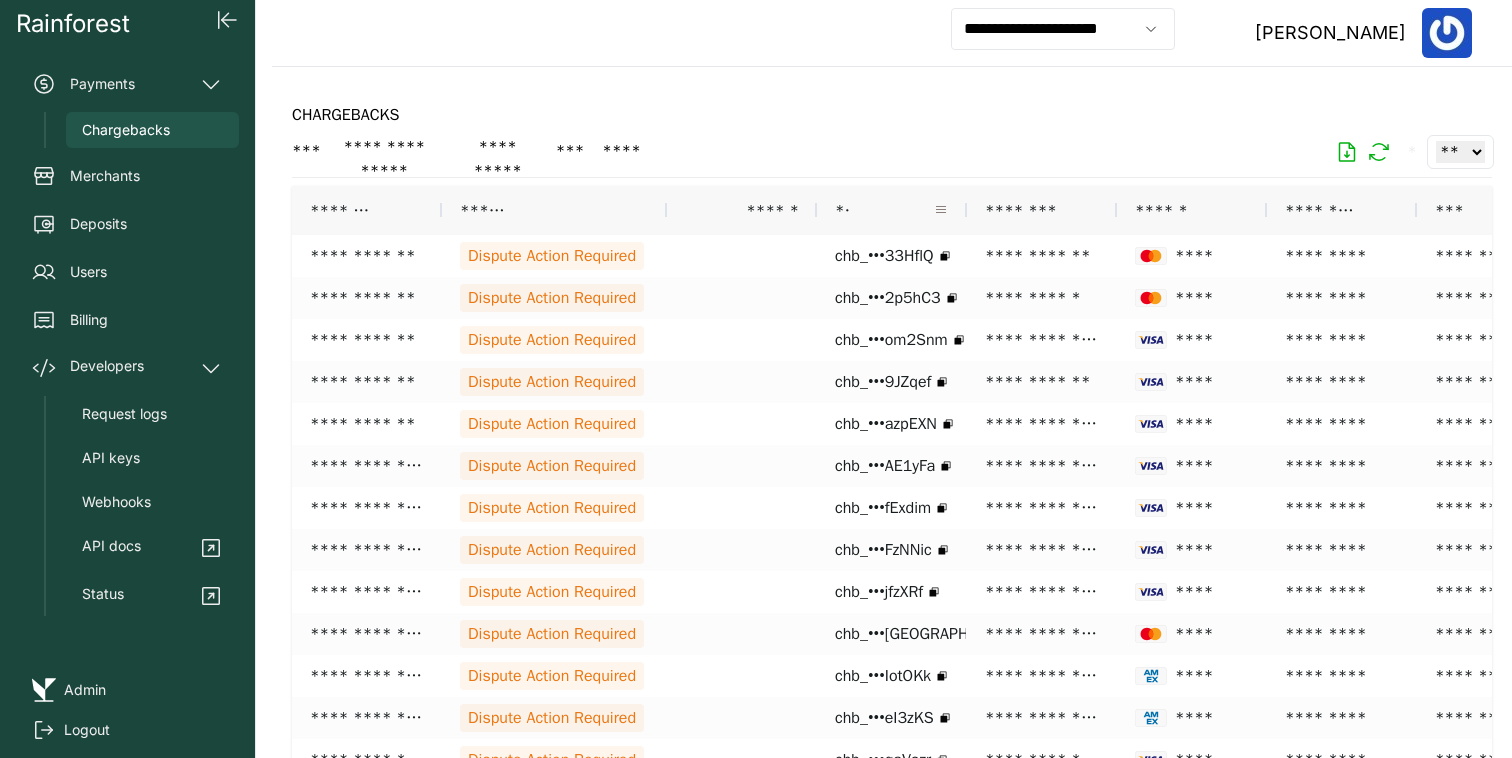 click at bounding box center [941, 210] 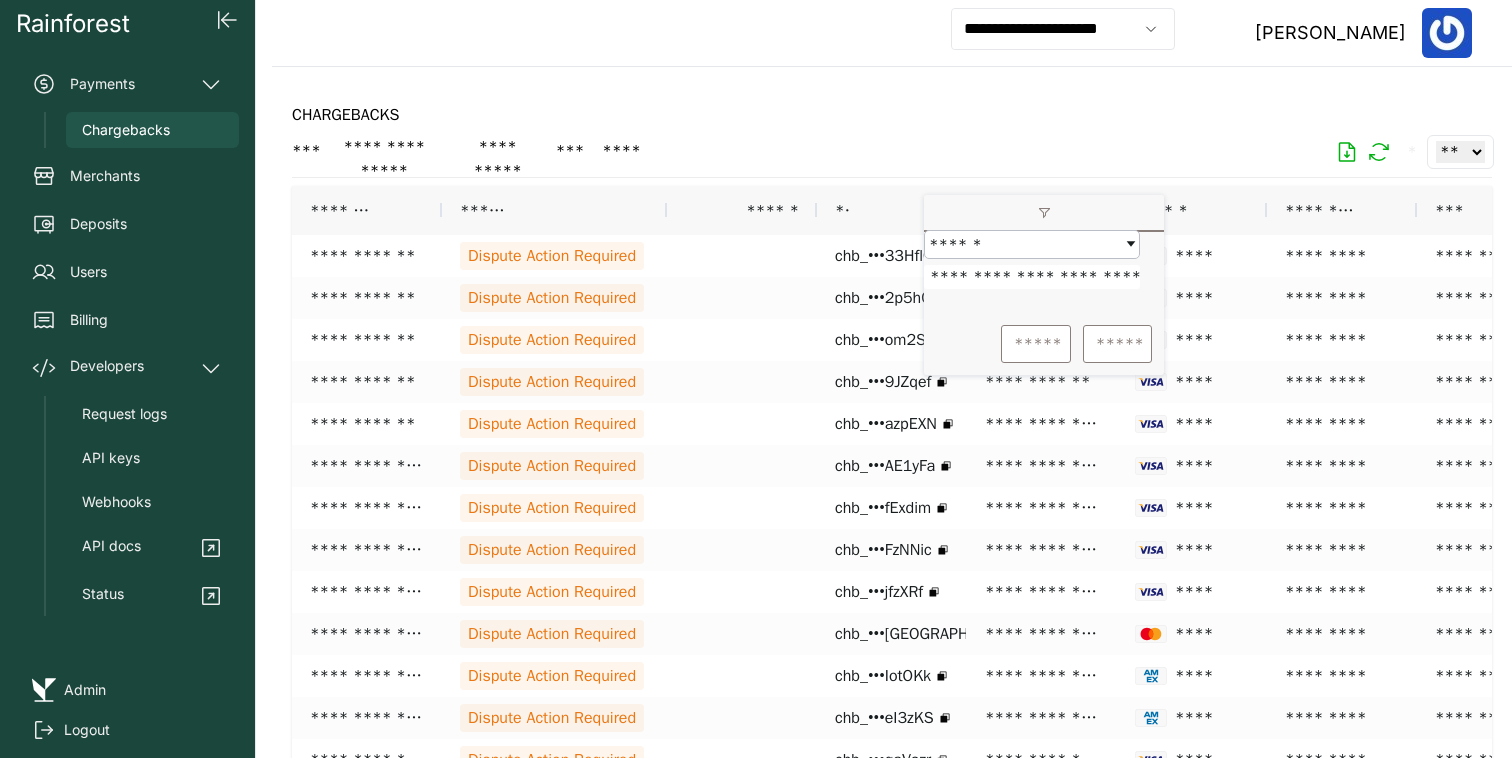 scroll, scrollTop: 0, scrollLeft: 83, axis: horizontal 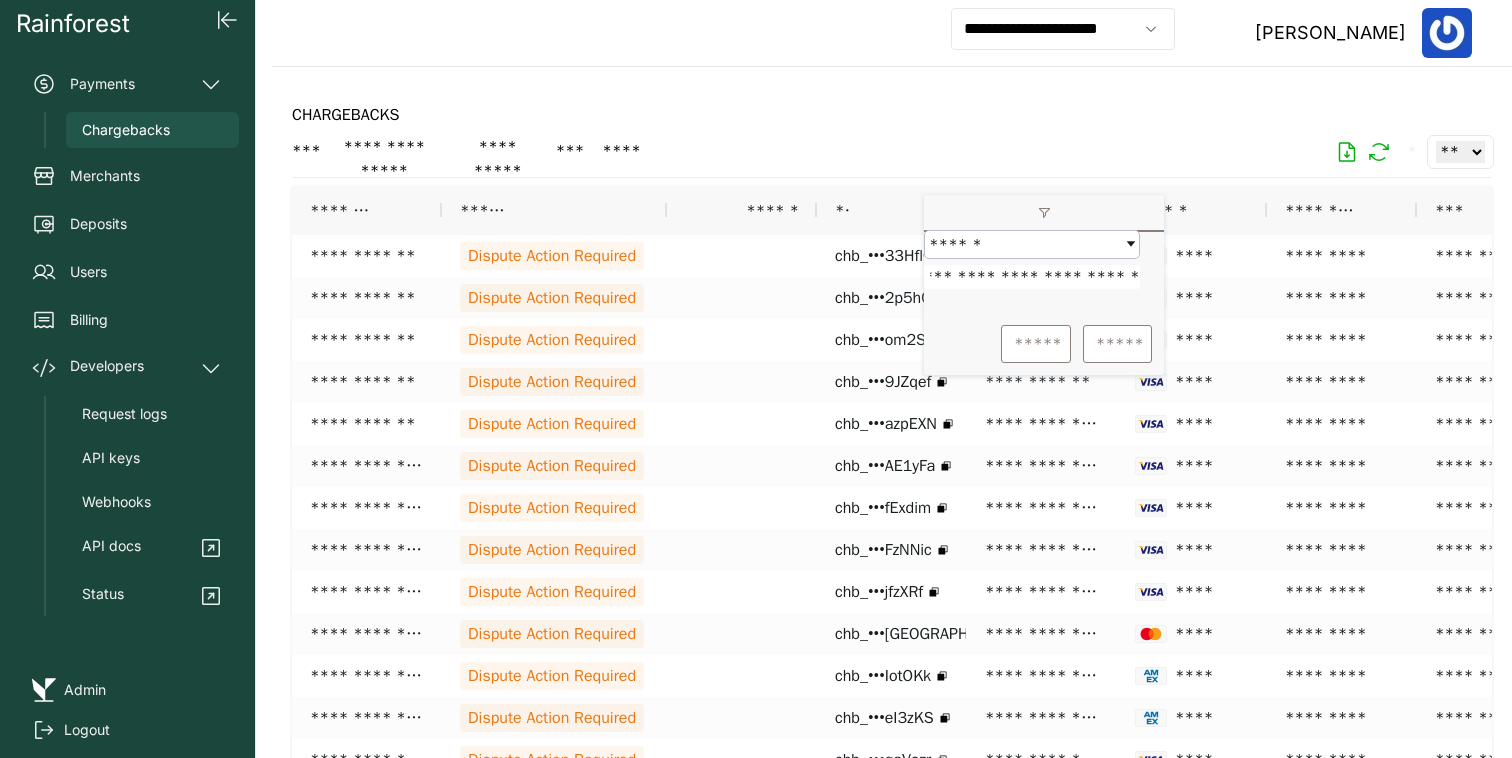 type on "**********" 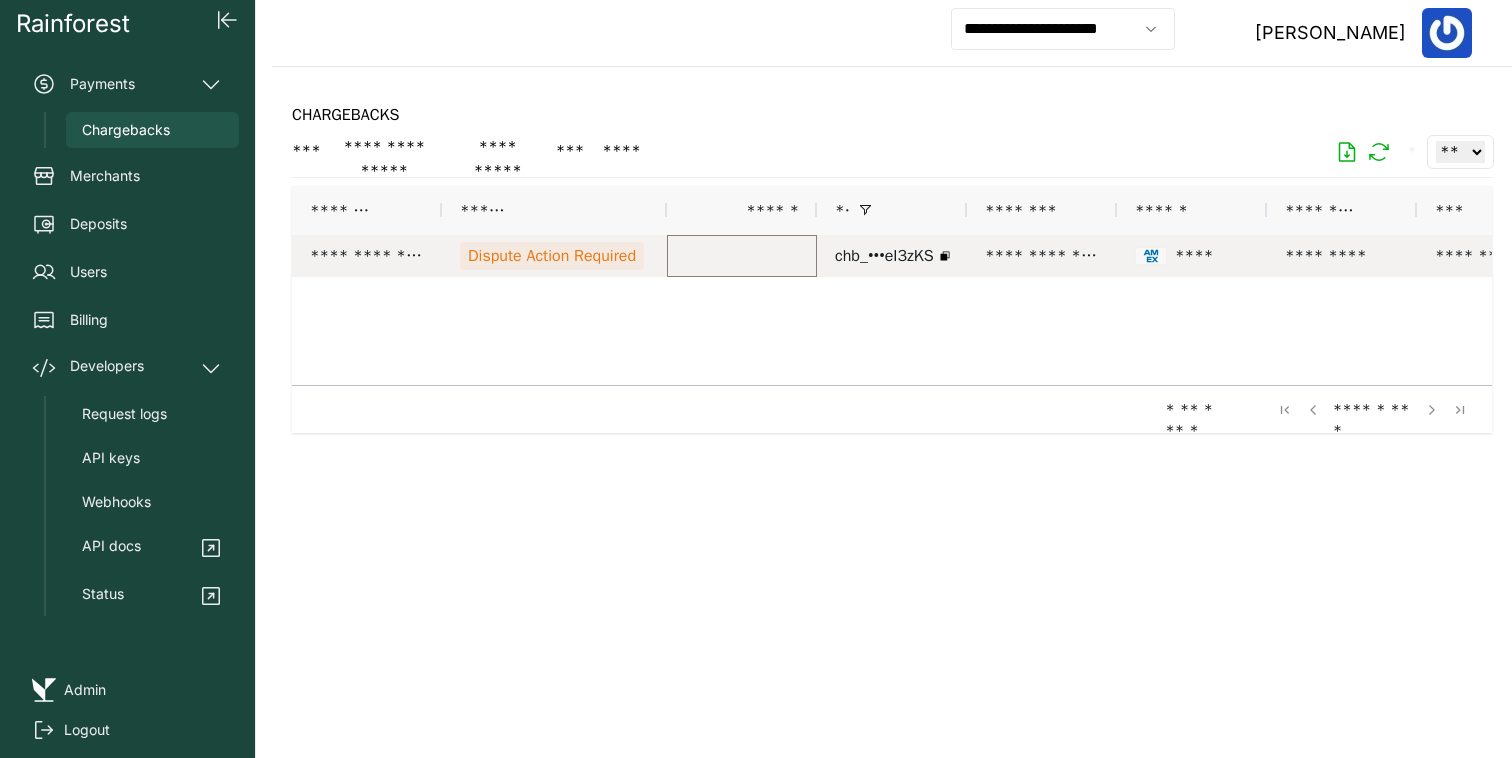 click at bounding box center [742, 256] 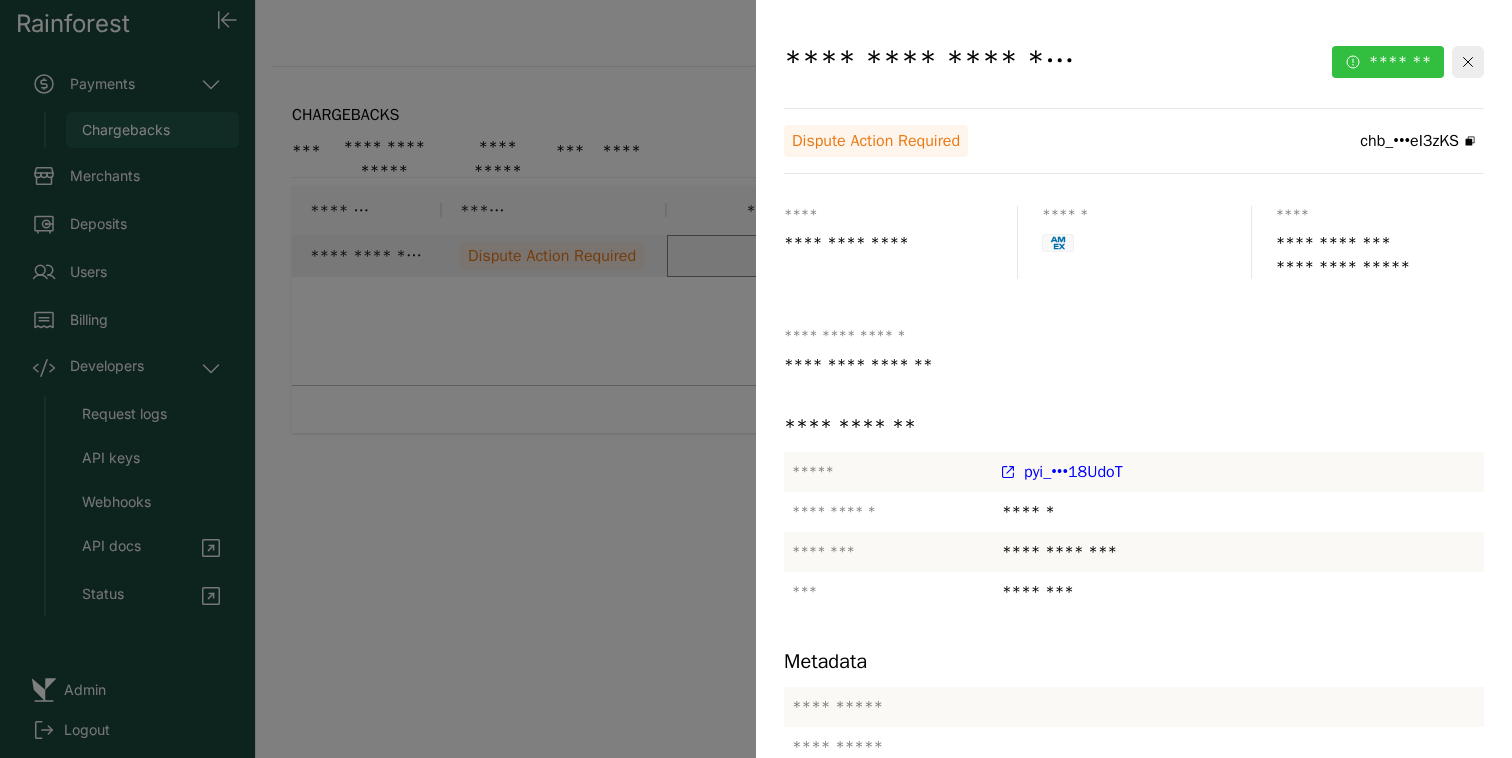 click on "*******" 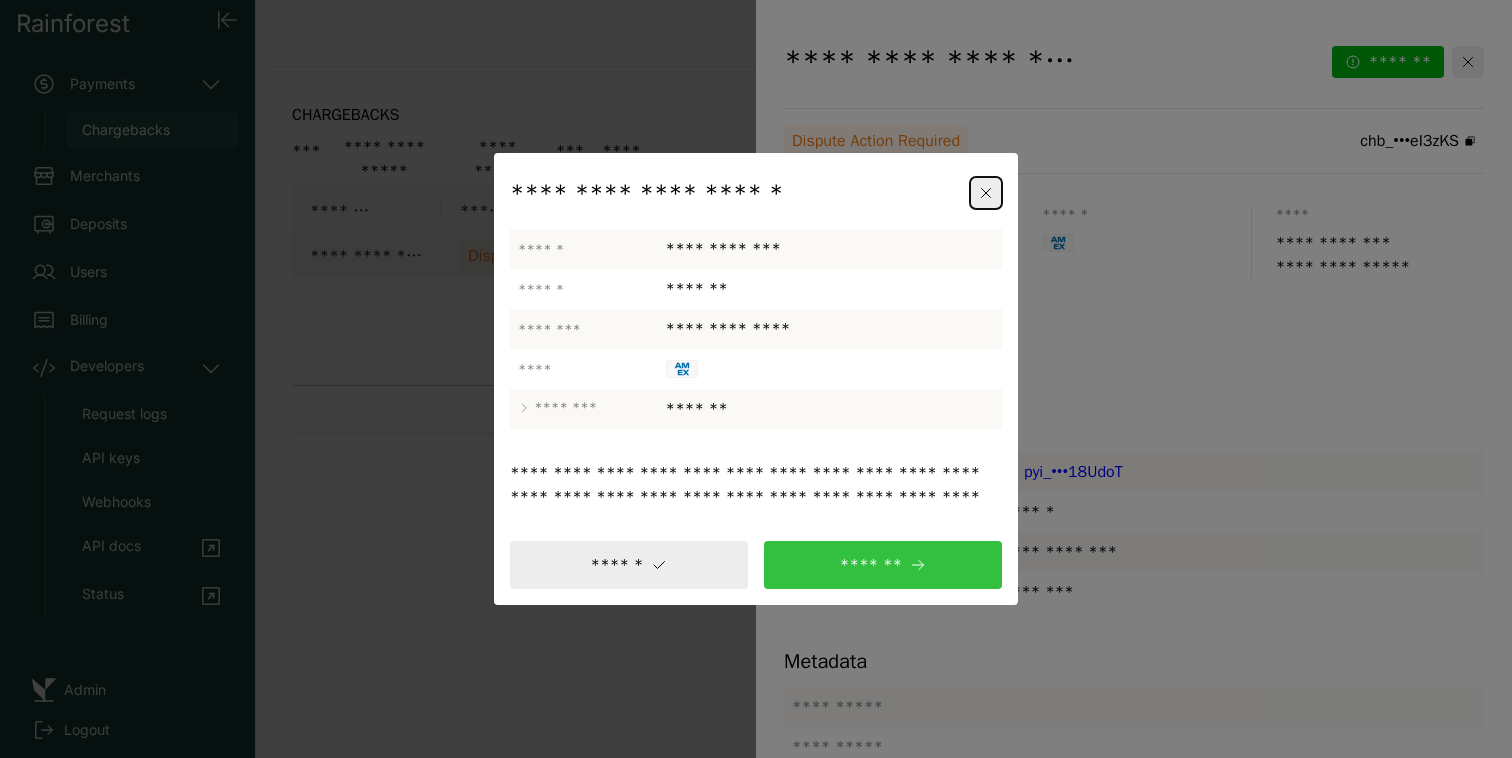 click on "*******" at bounding box center [883, 565] 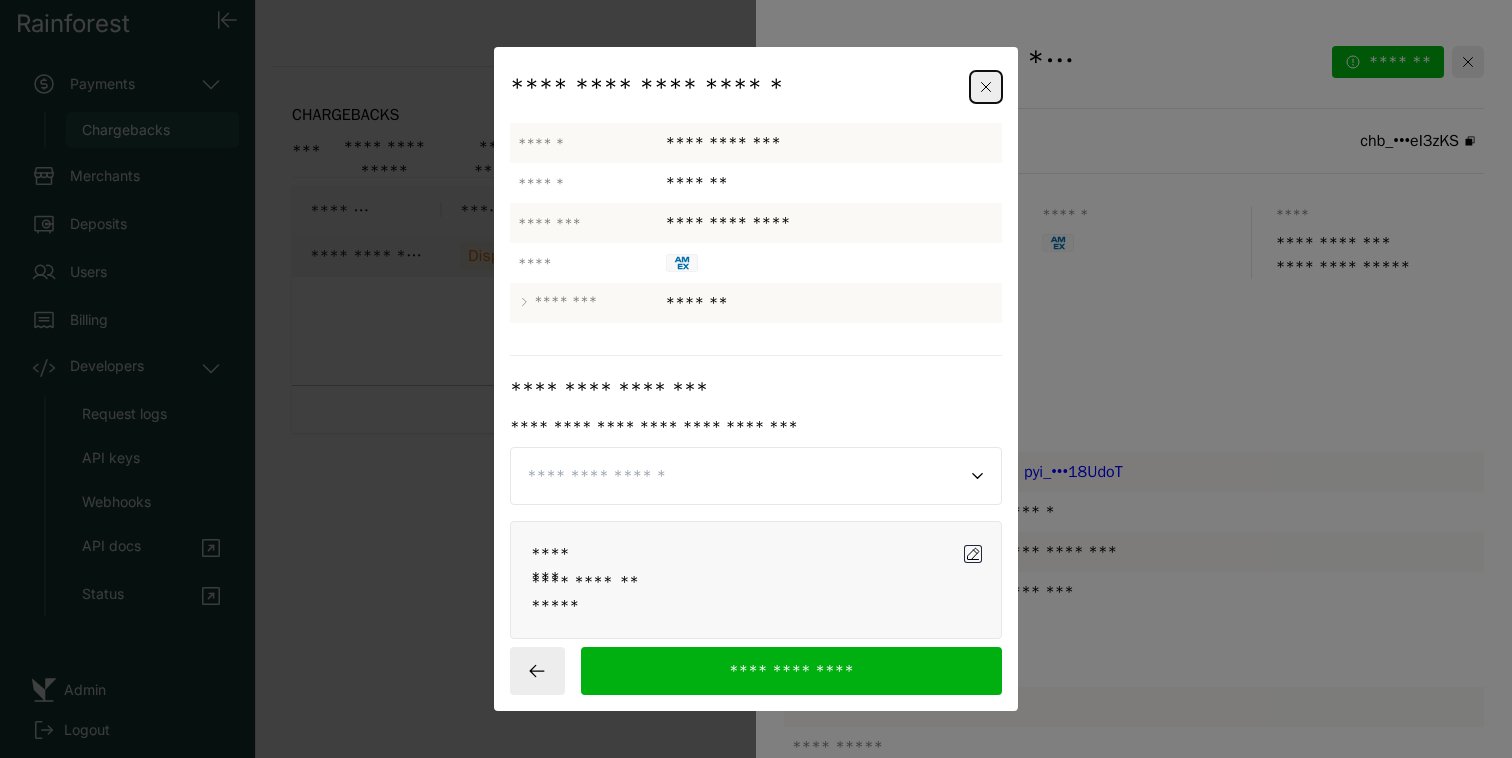 click 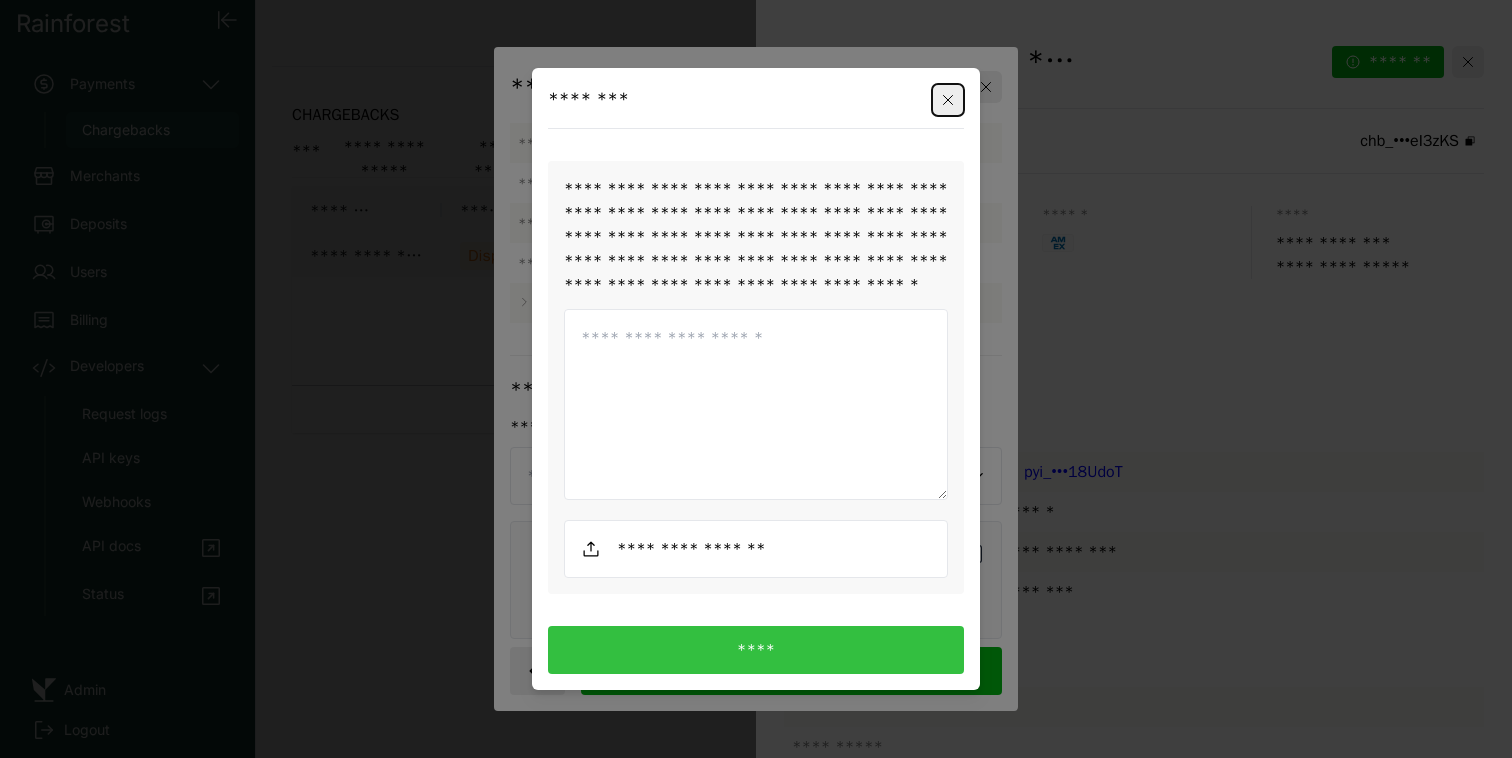 click at bounding box center (756, 405) 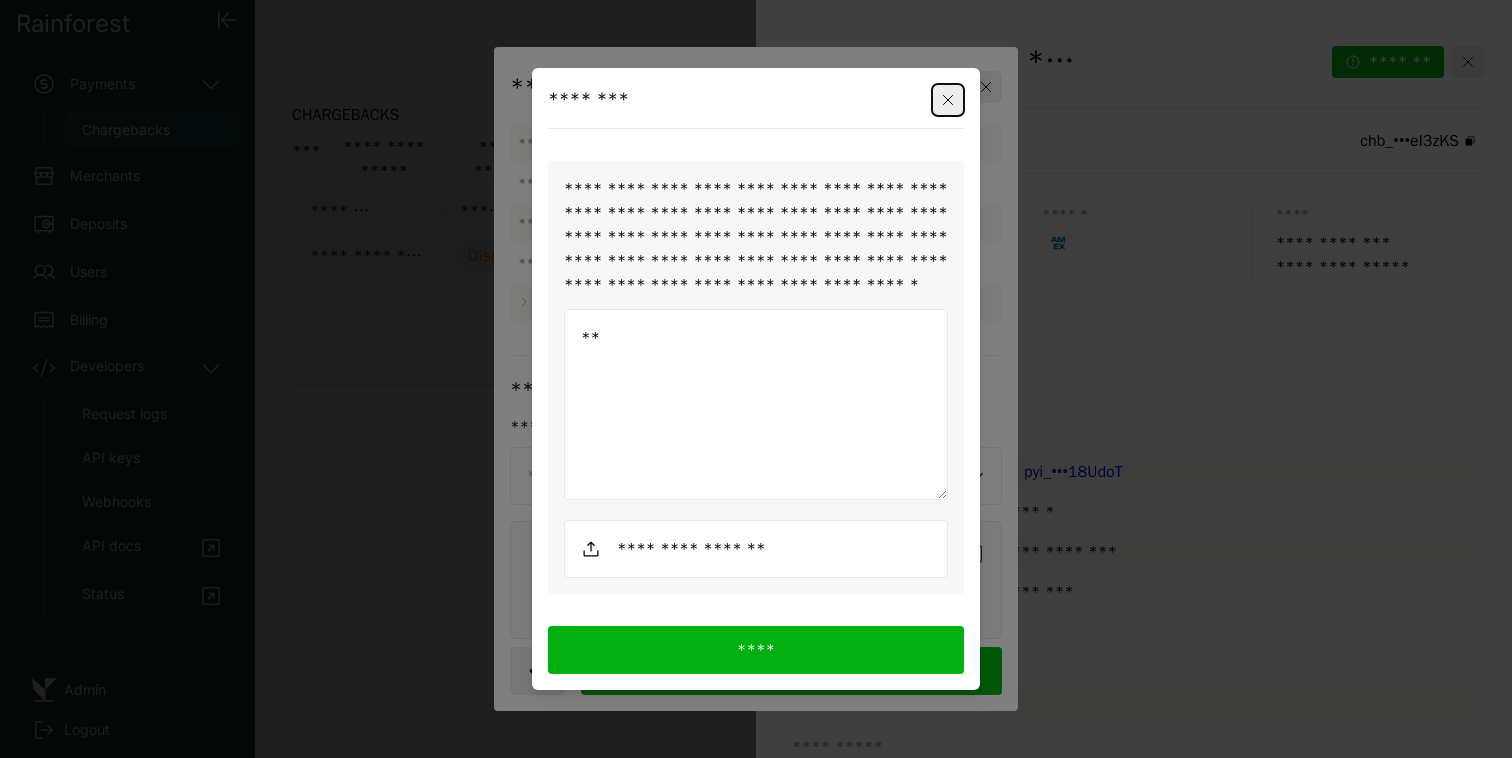 type on "*" 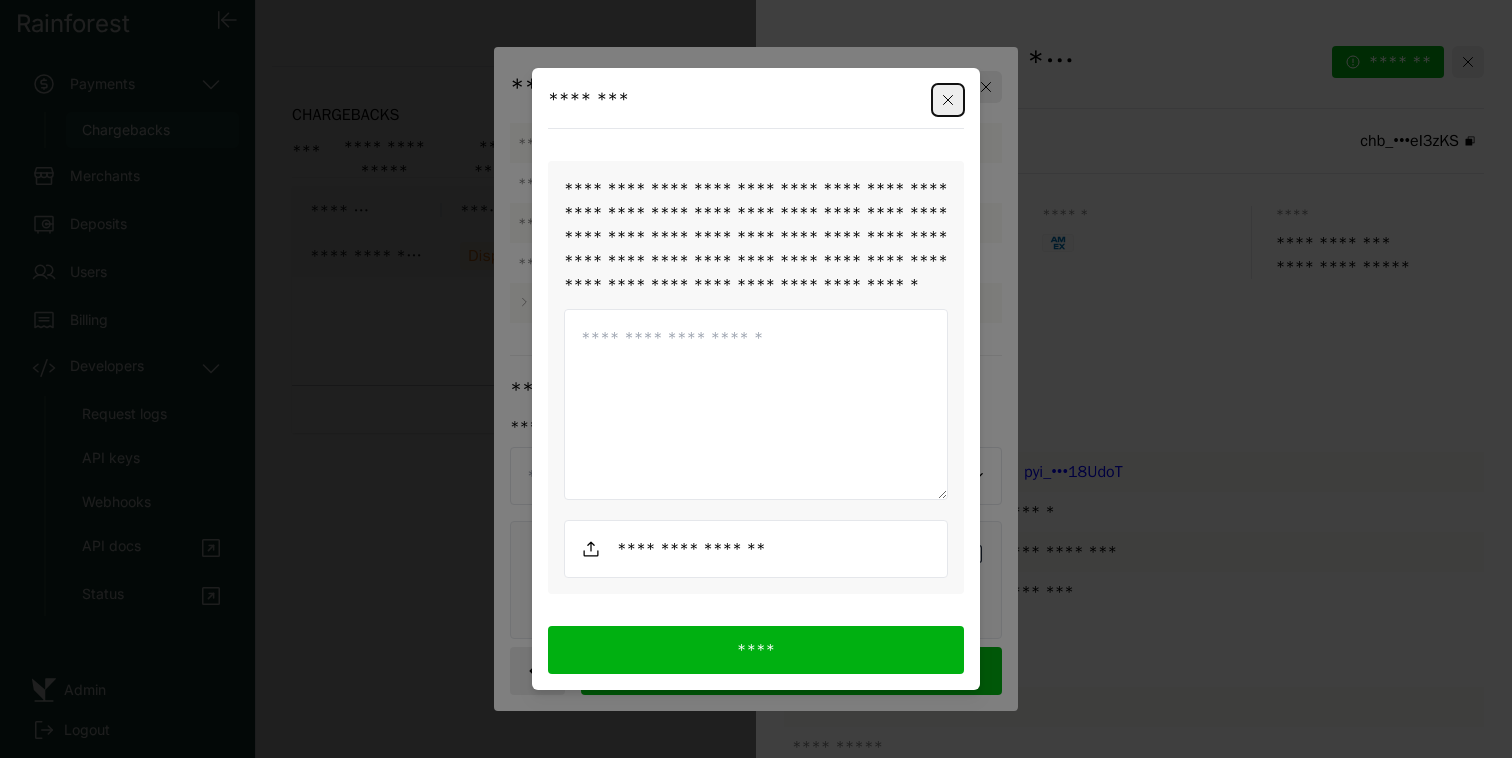 type on "*" 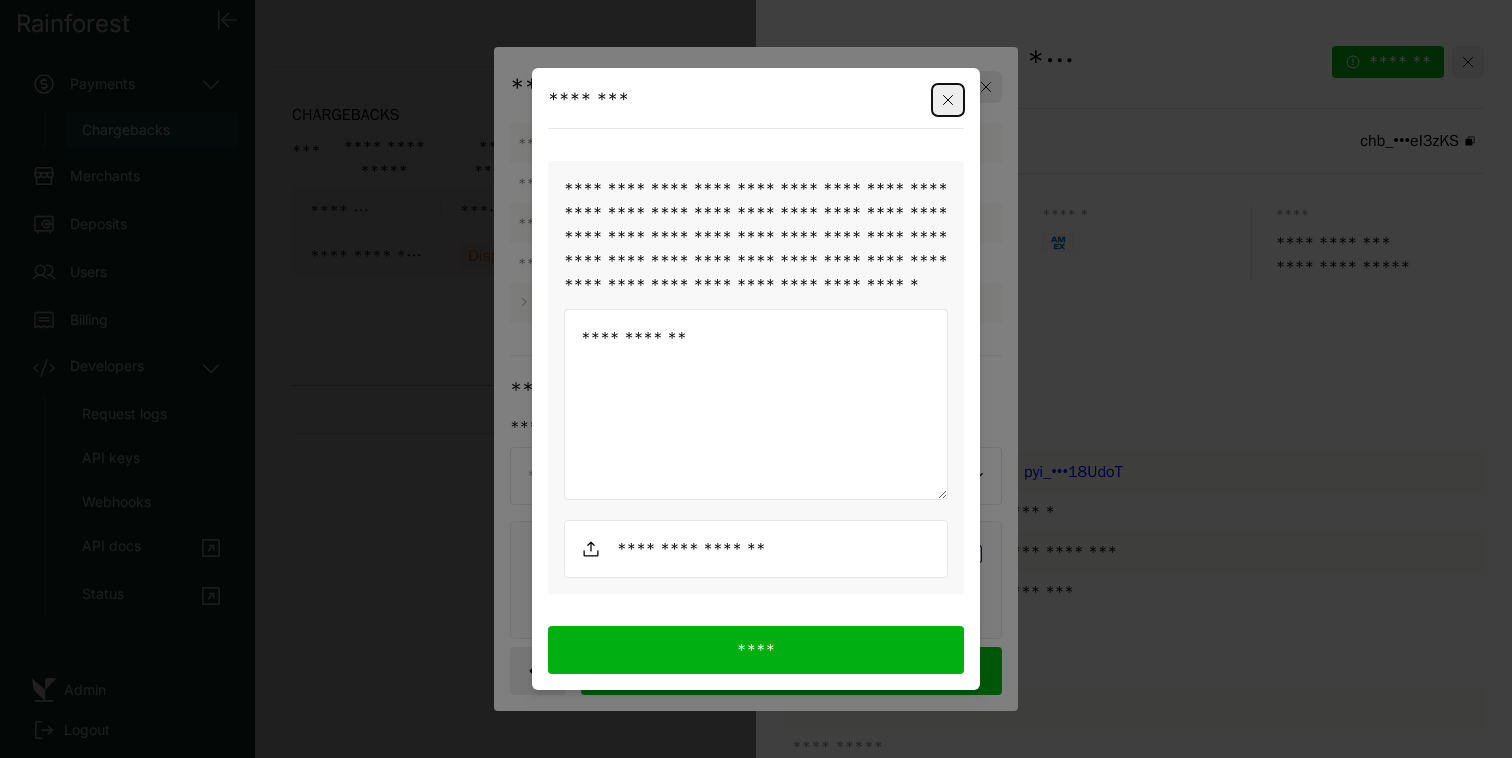 type on "**********" 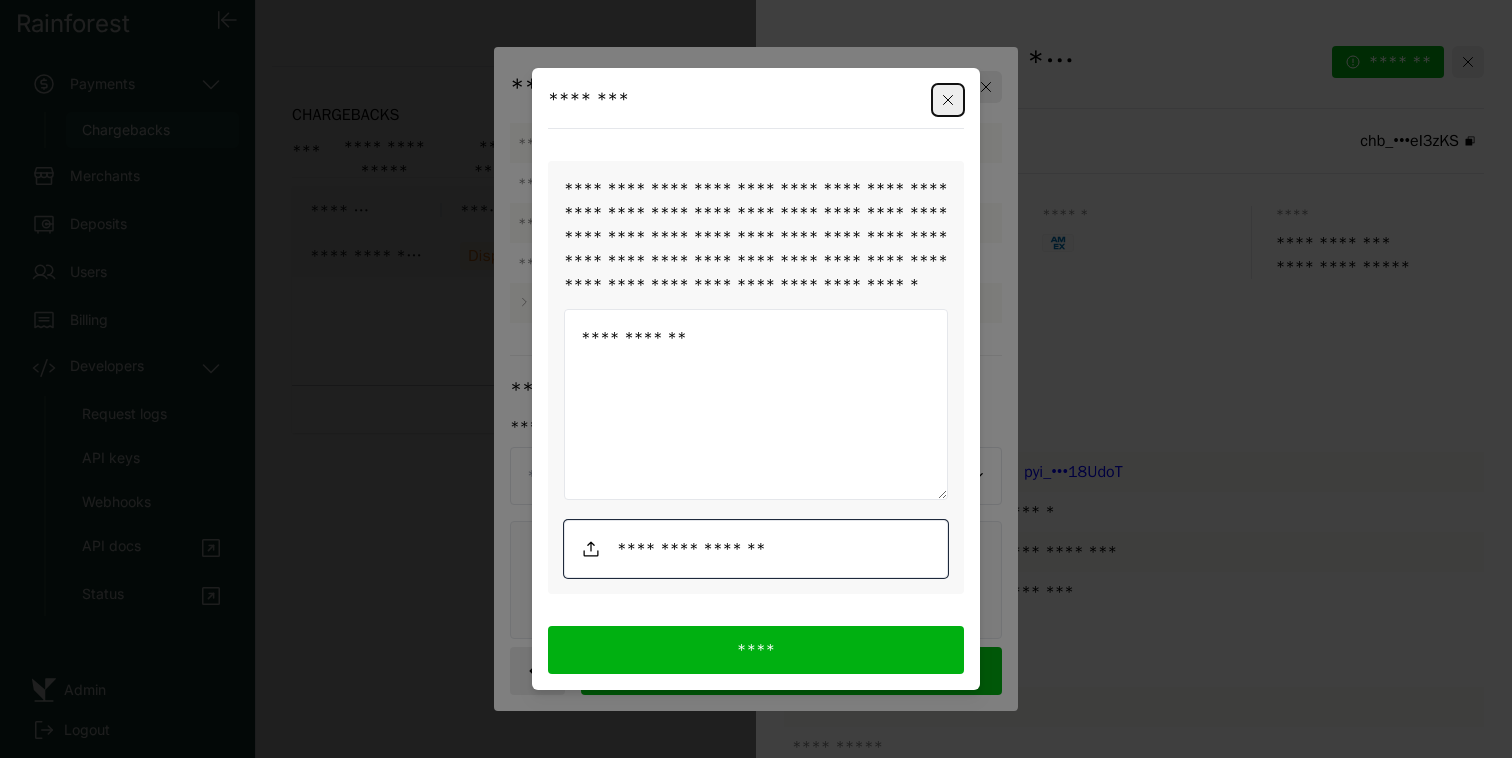 click at bounding box center [756, 549] 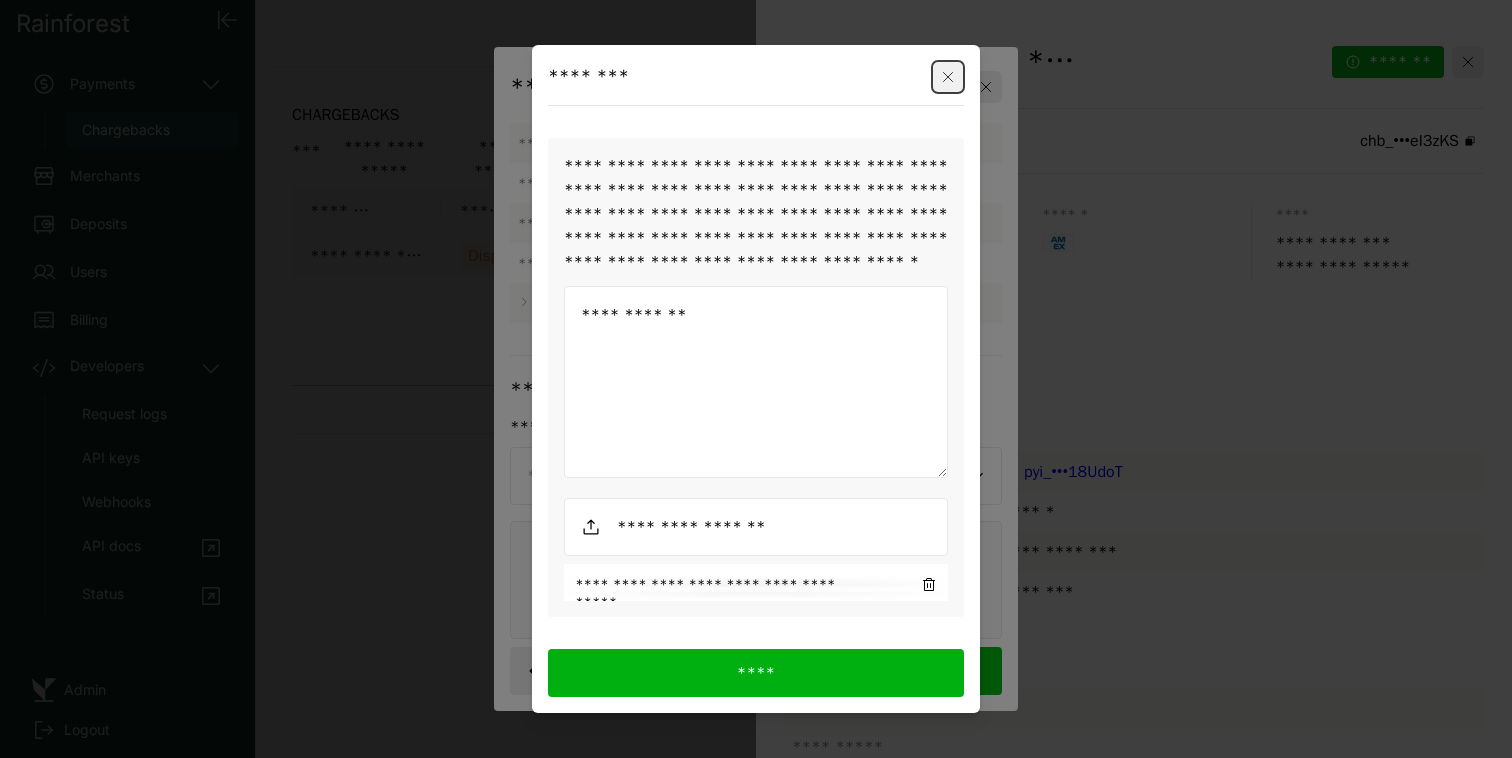 click 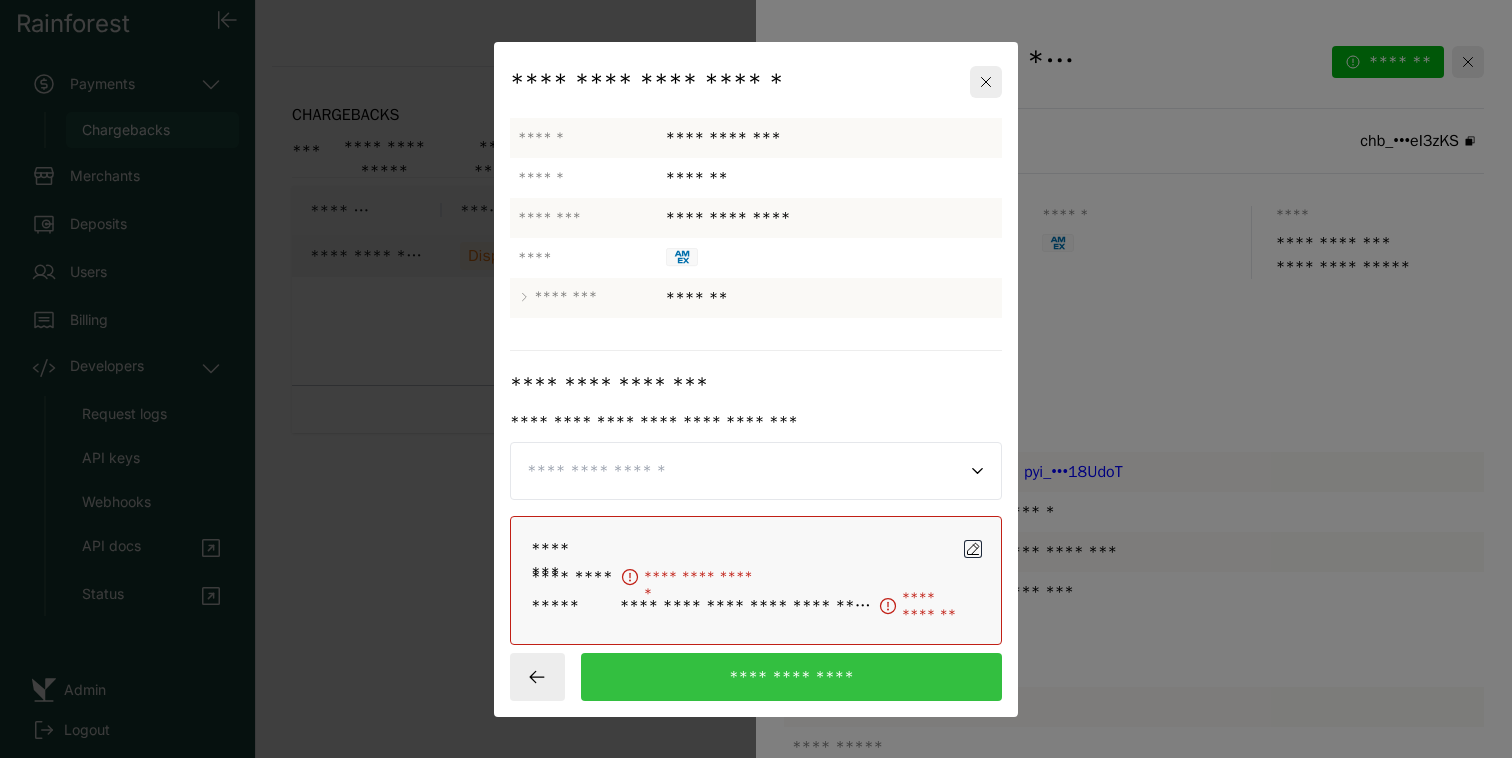 click 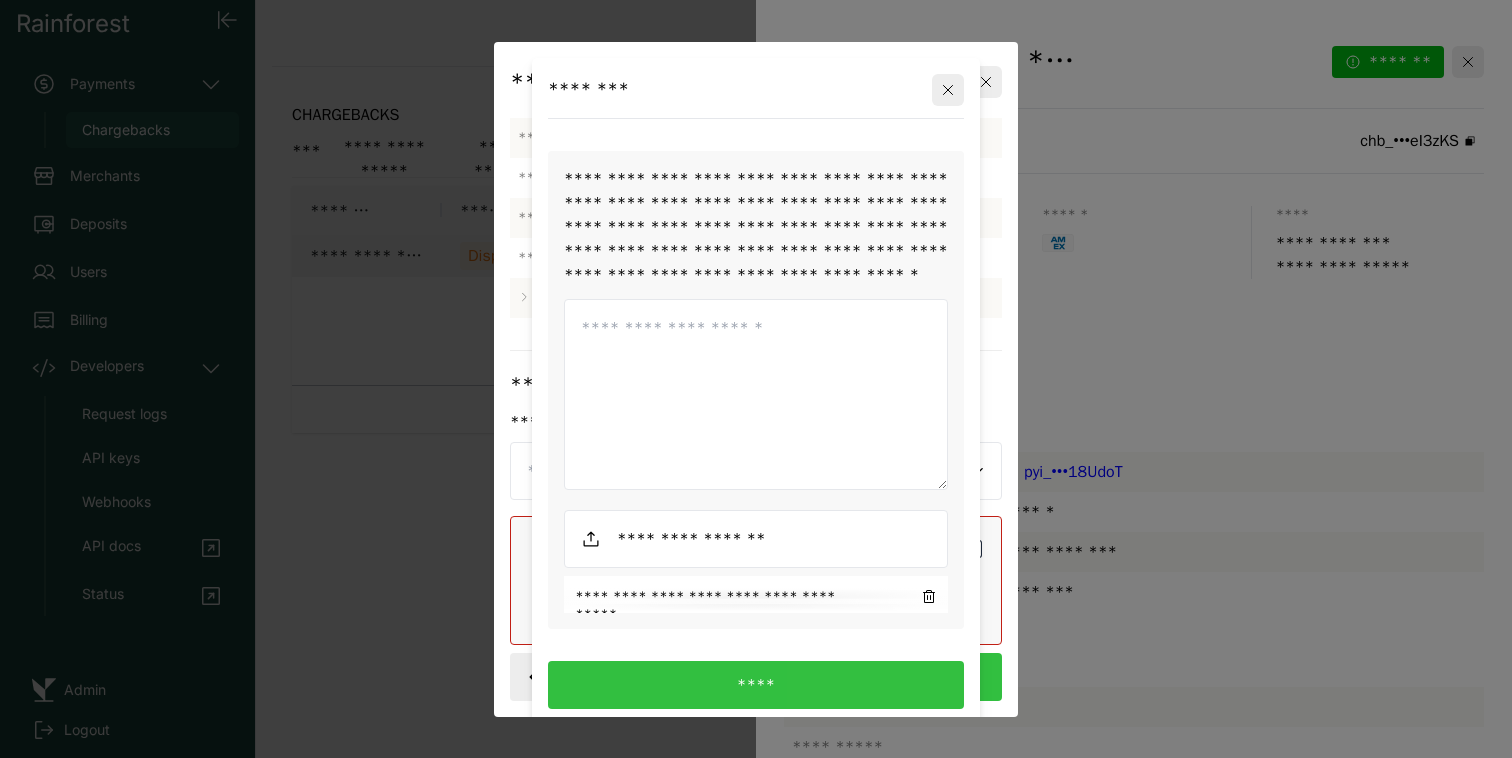 click at bounding box center [756, 539] 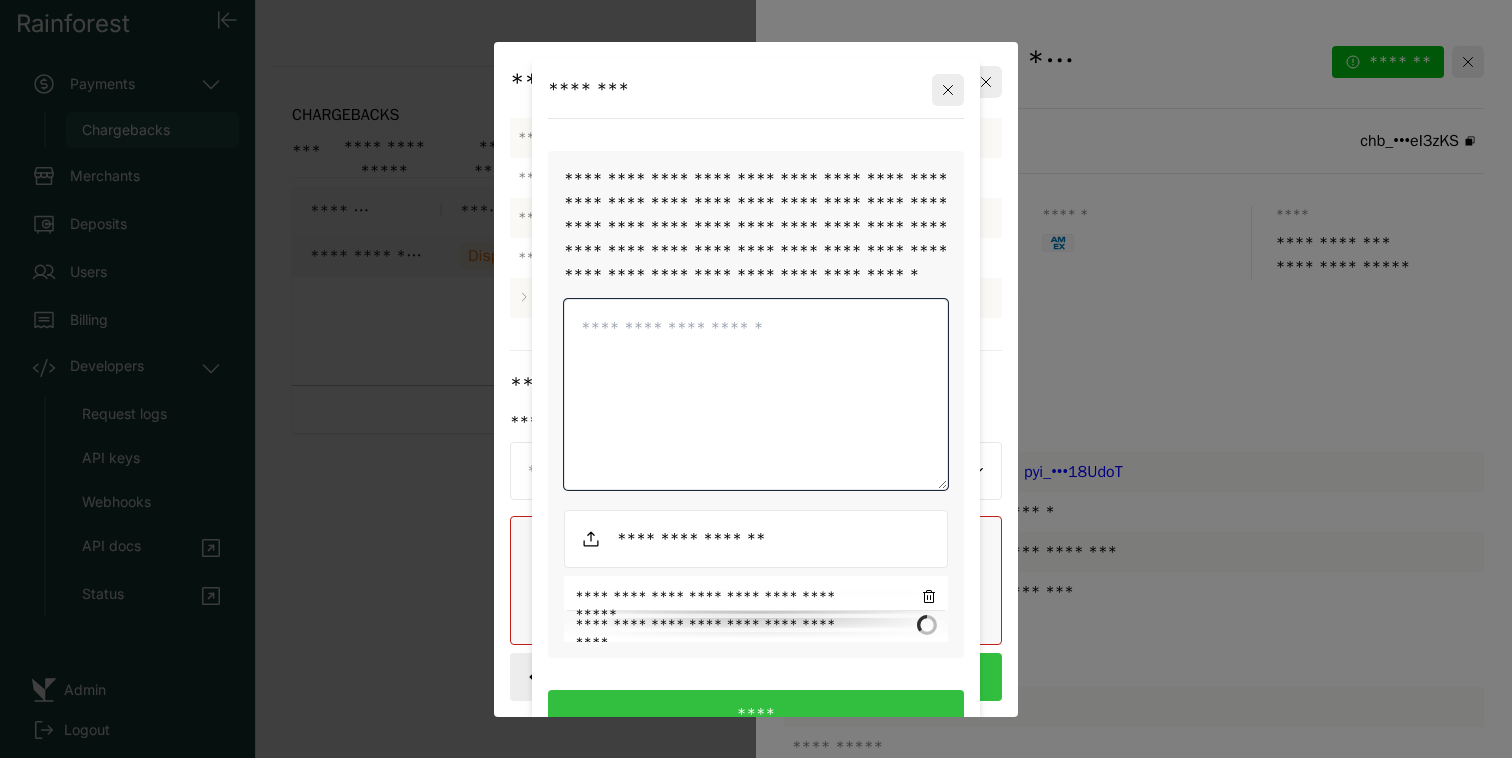 click at bounding box center [756, 395] 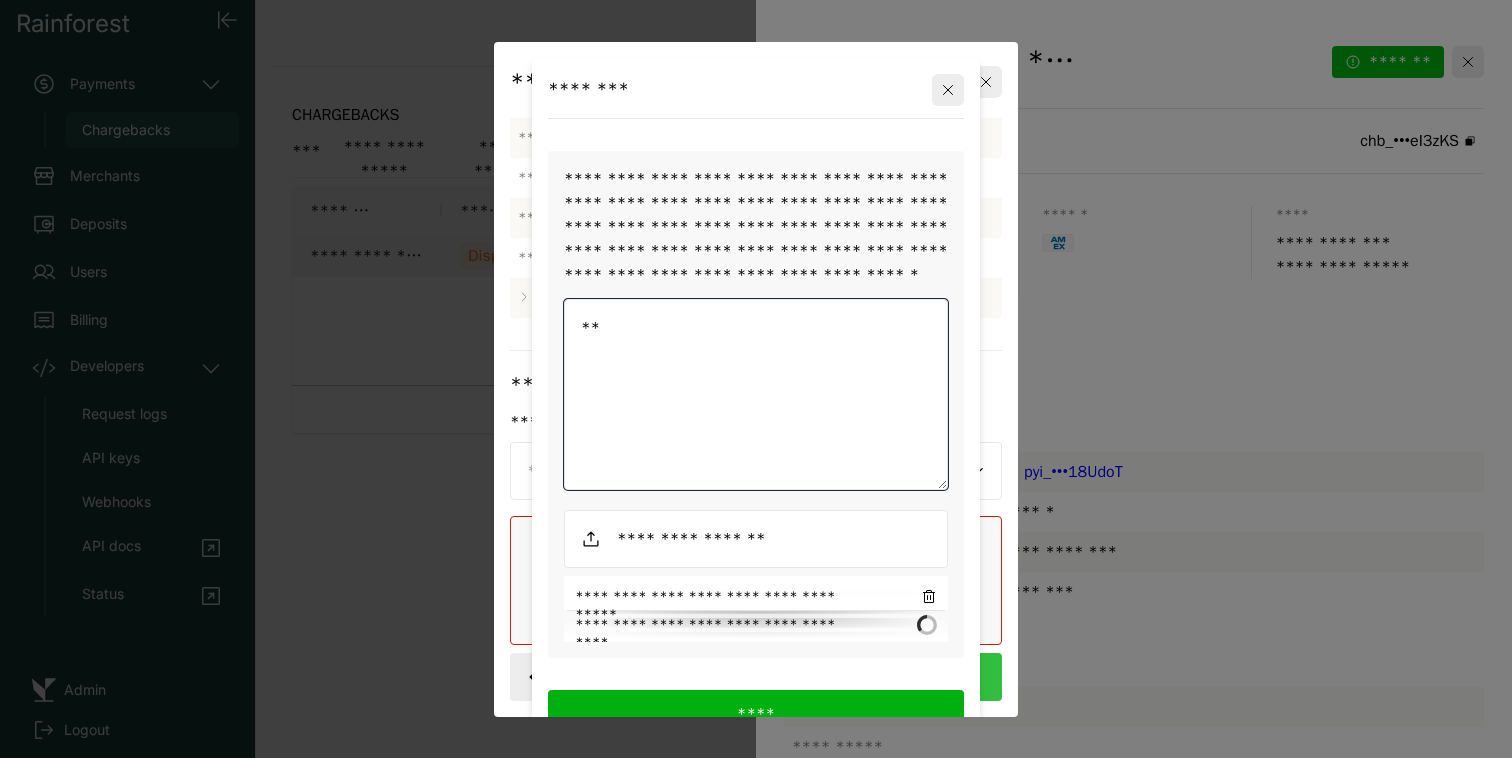 type on "*" 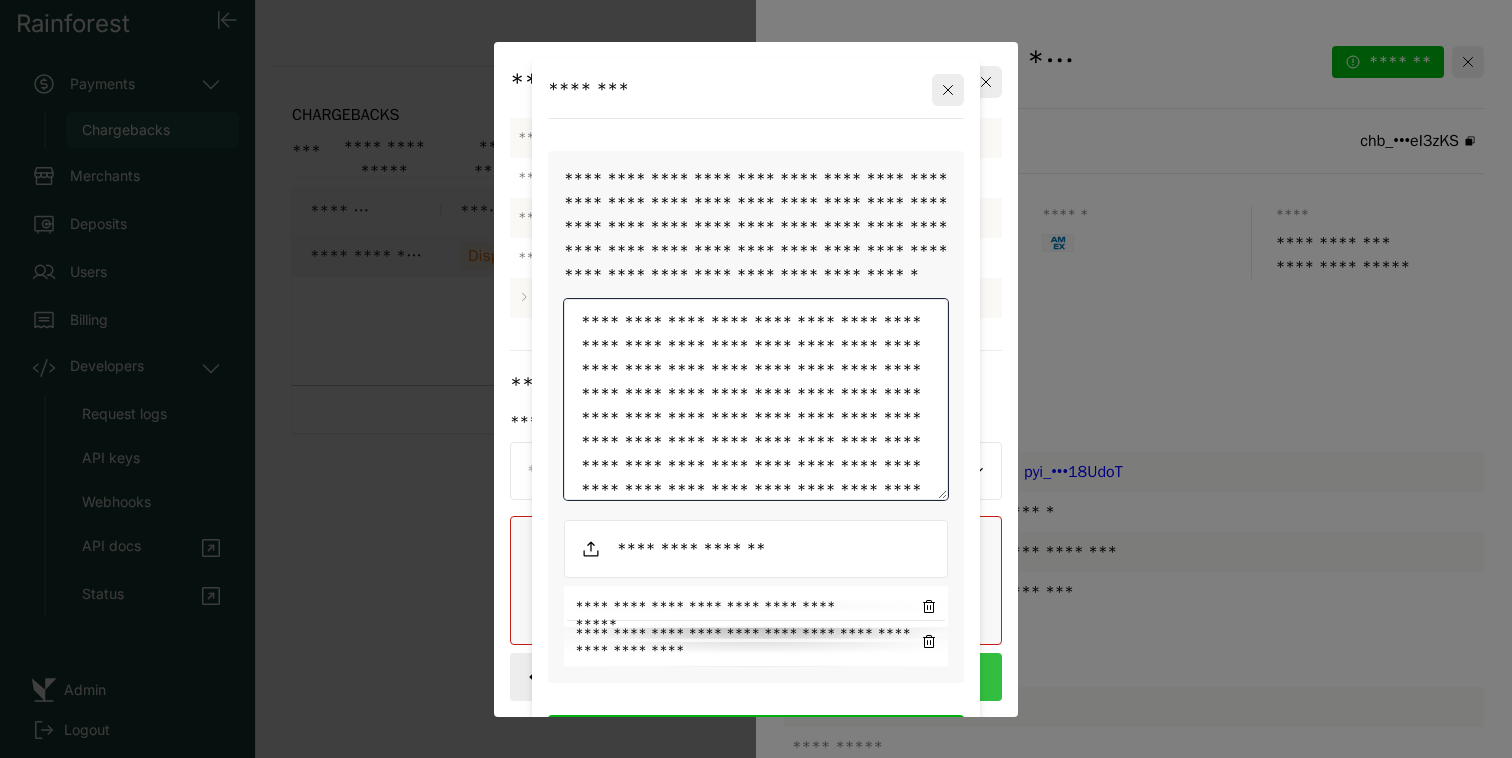 scroll, scrollTop: 54, scrollLeft: 0, axis: vertical 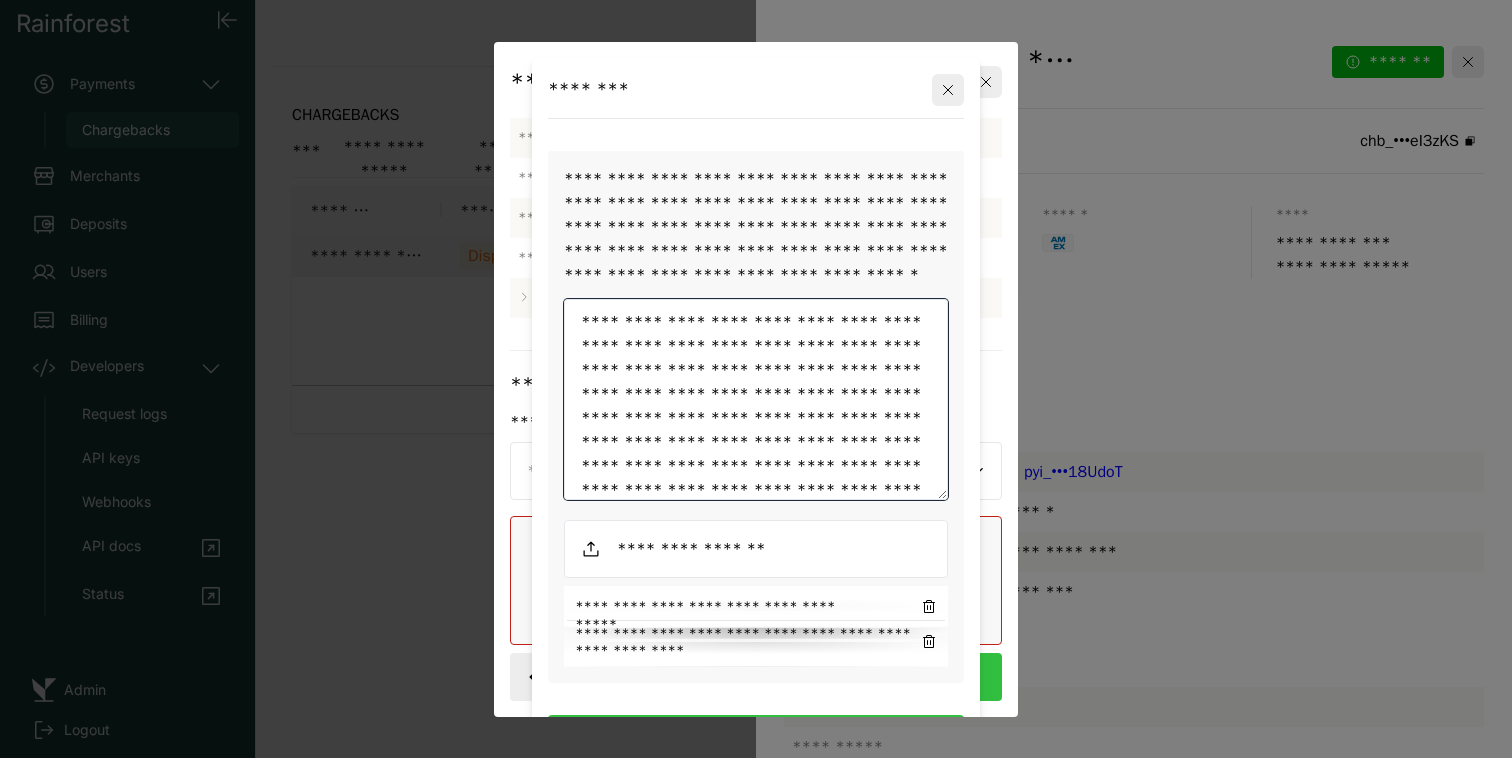 type on "**********" 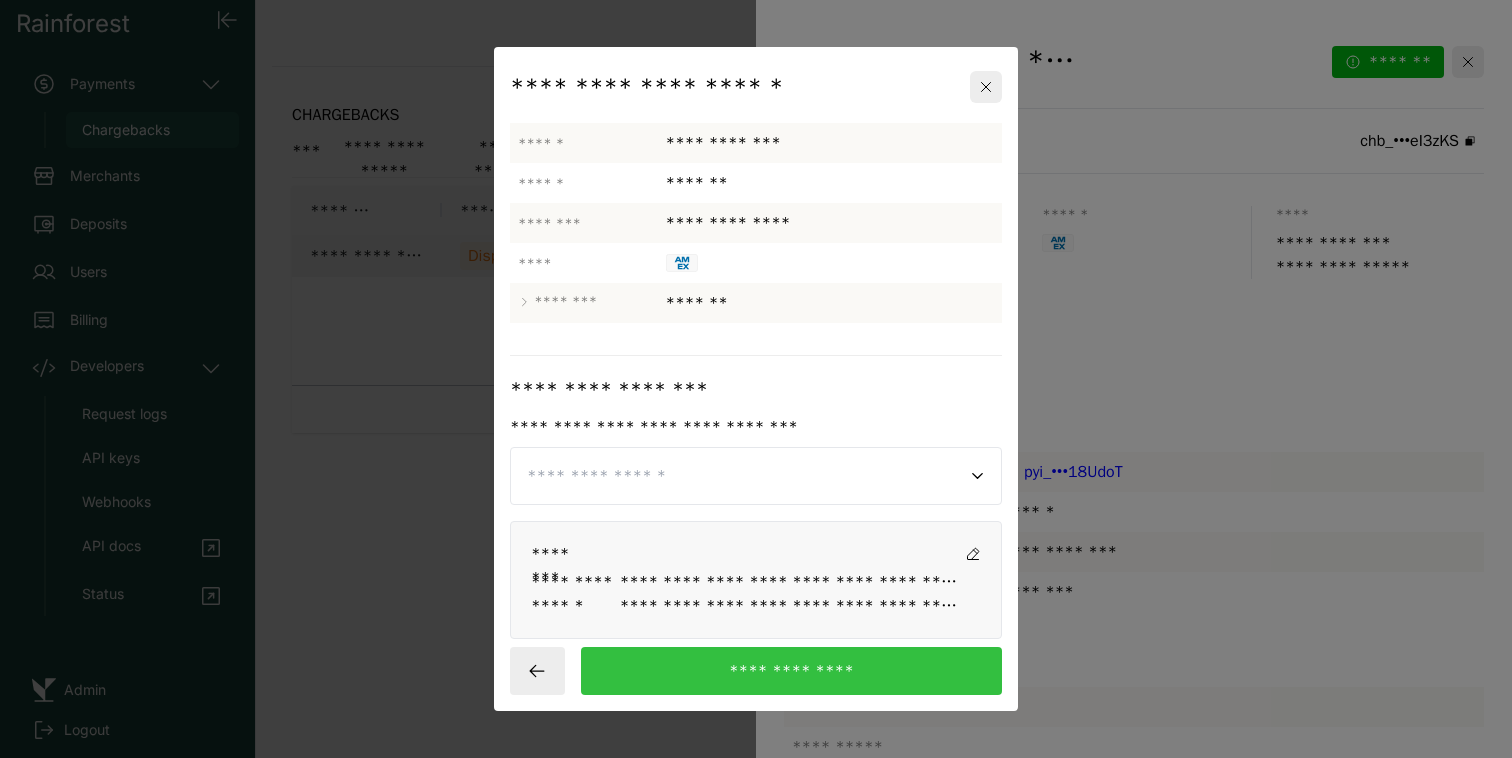 click on "**********" at bounding box center [791, 671] 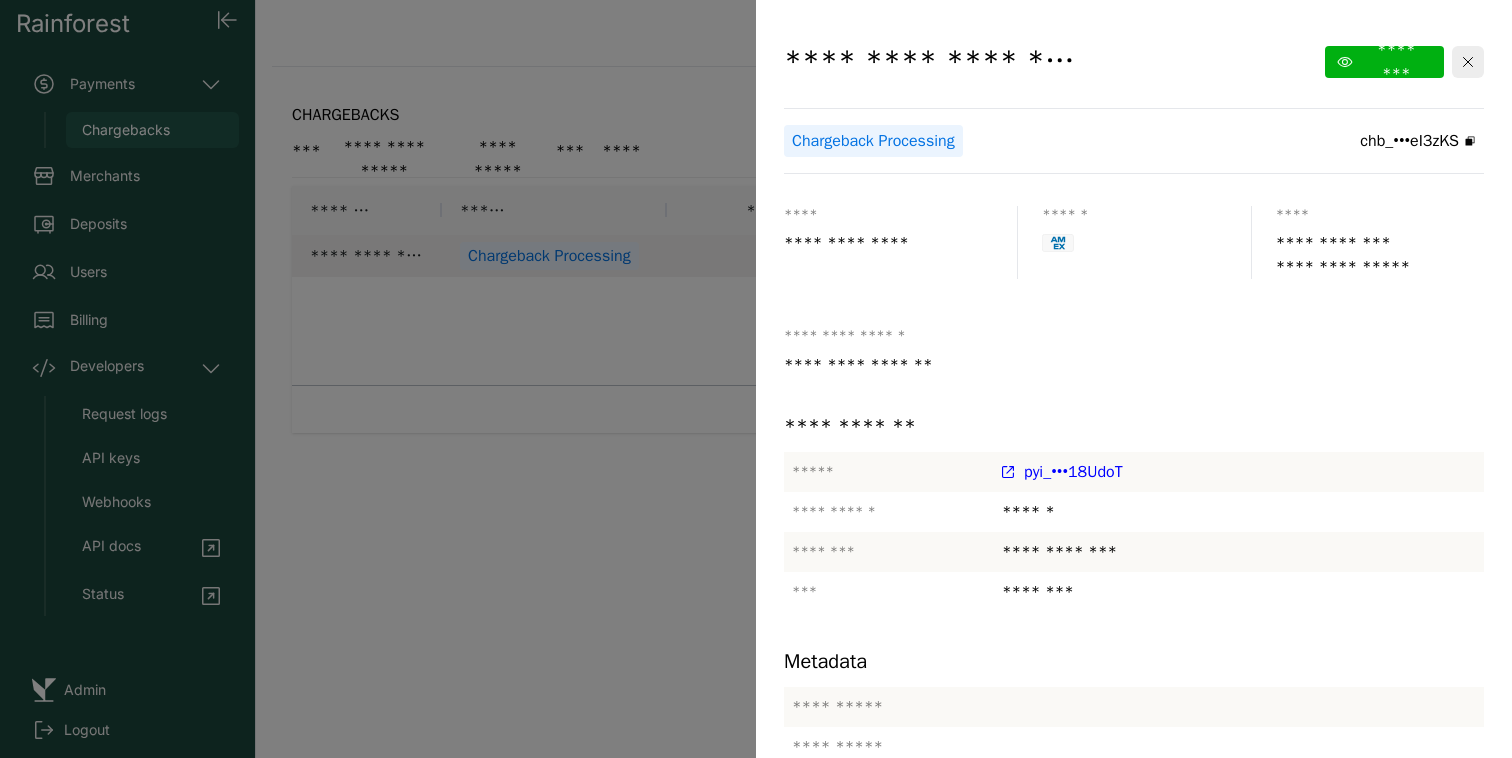 click at bounding box center (756, 379) 